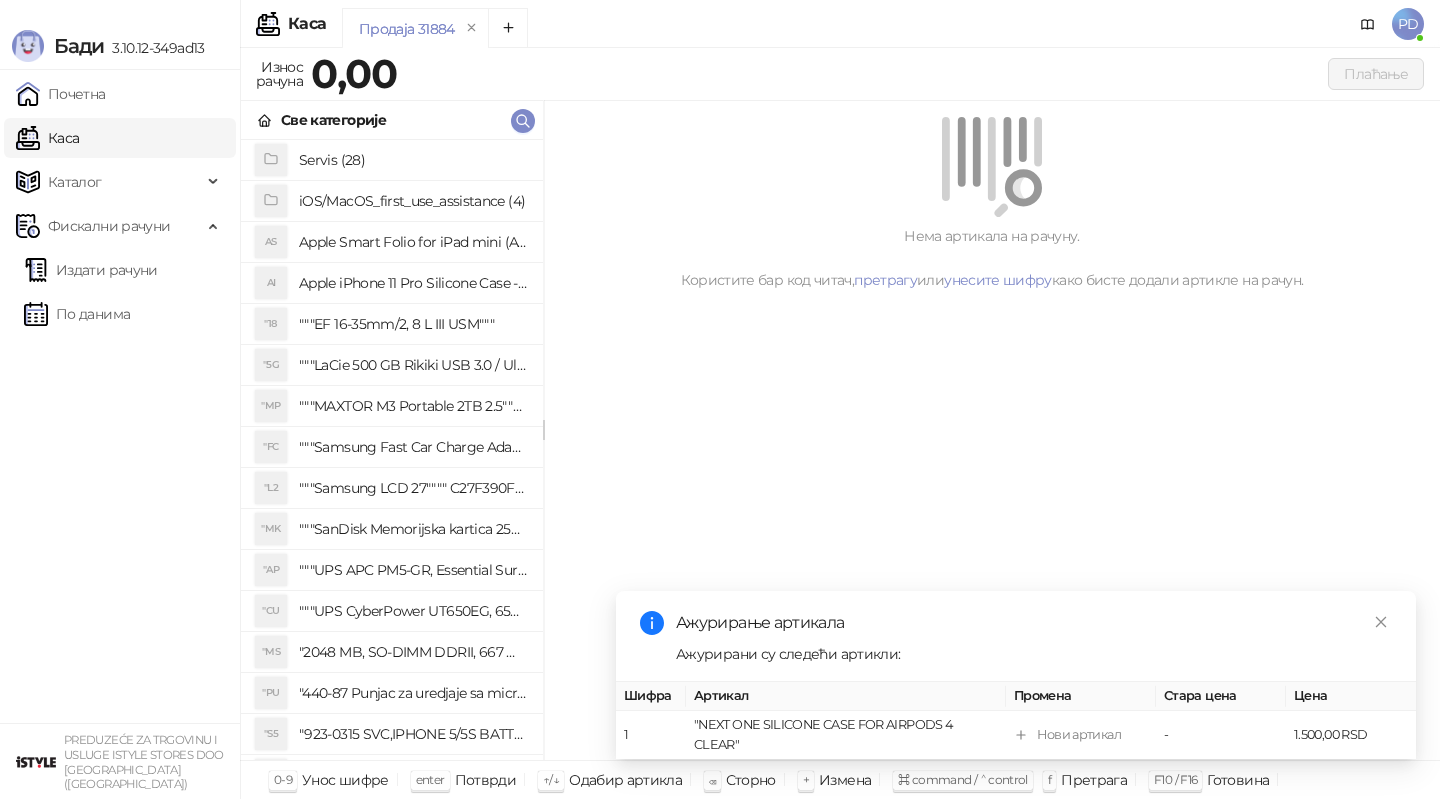 scroll, scrollTop: 0, scrollLeft: 0, axis: both 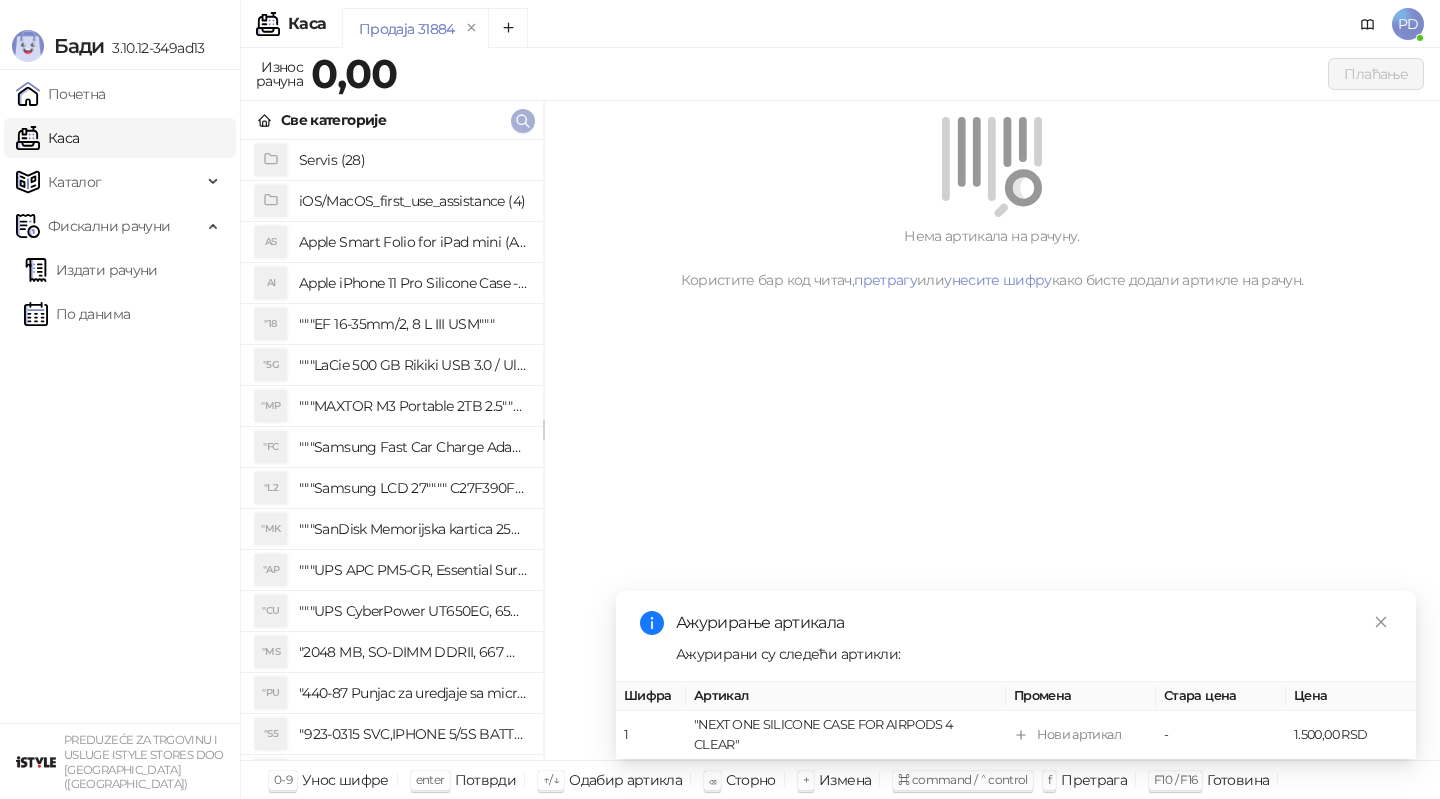 click 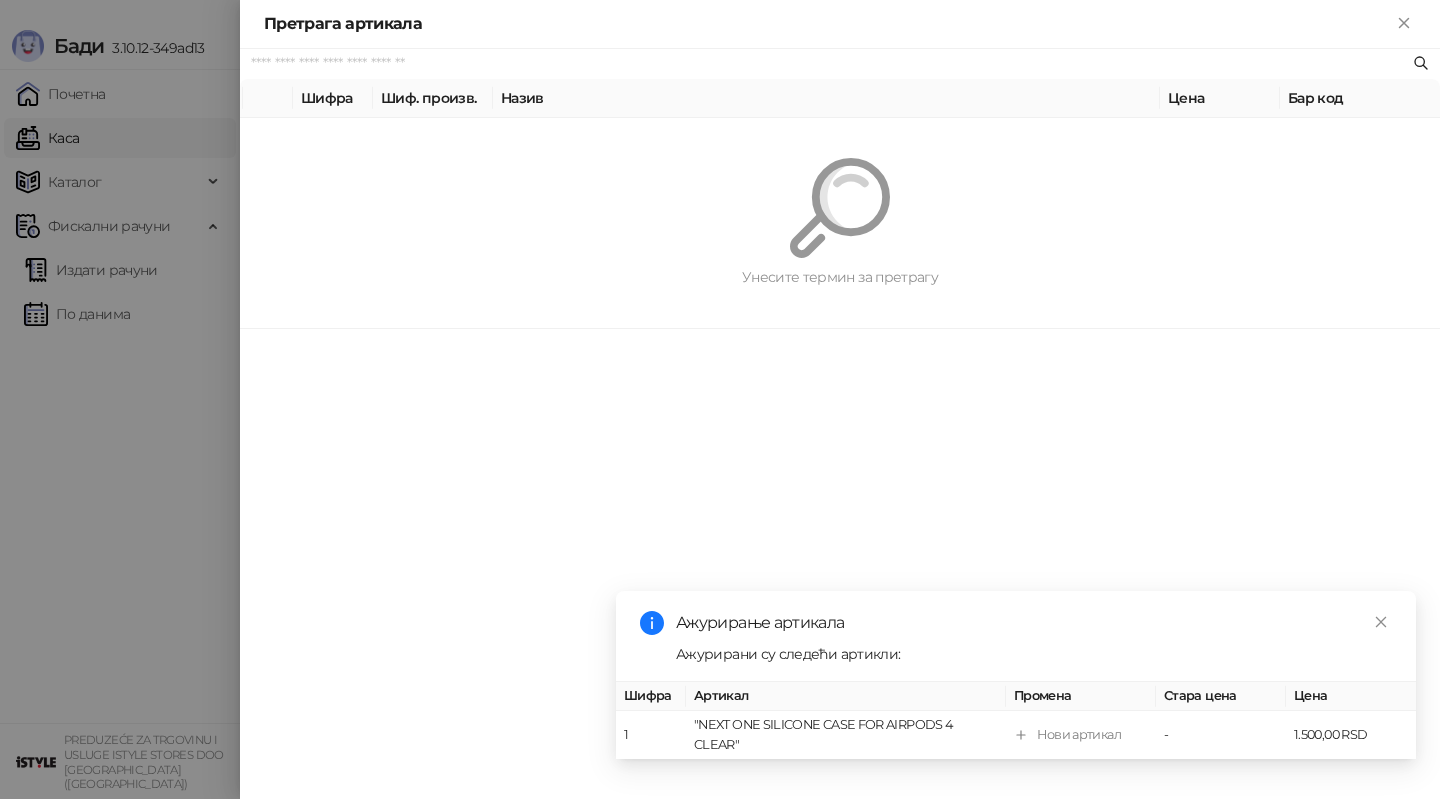 paste on "**********" 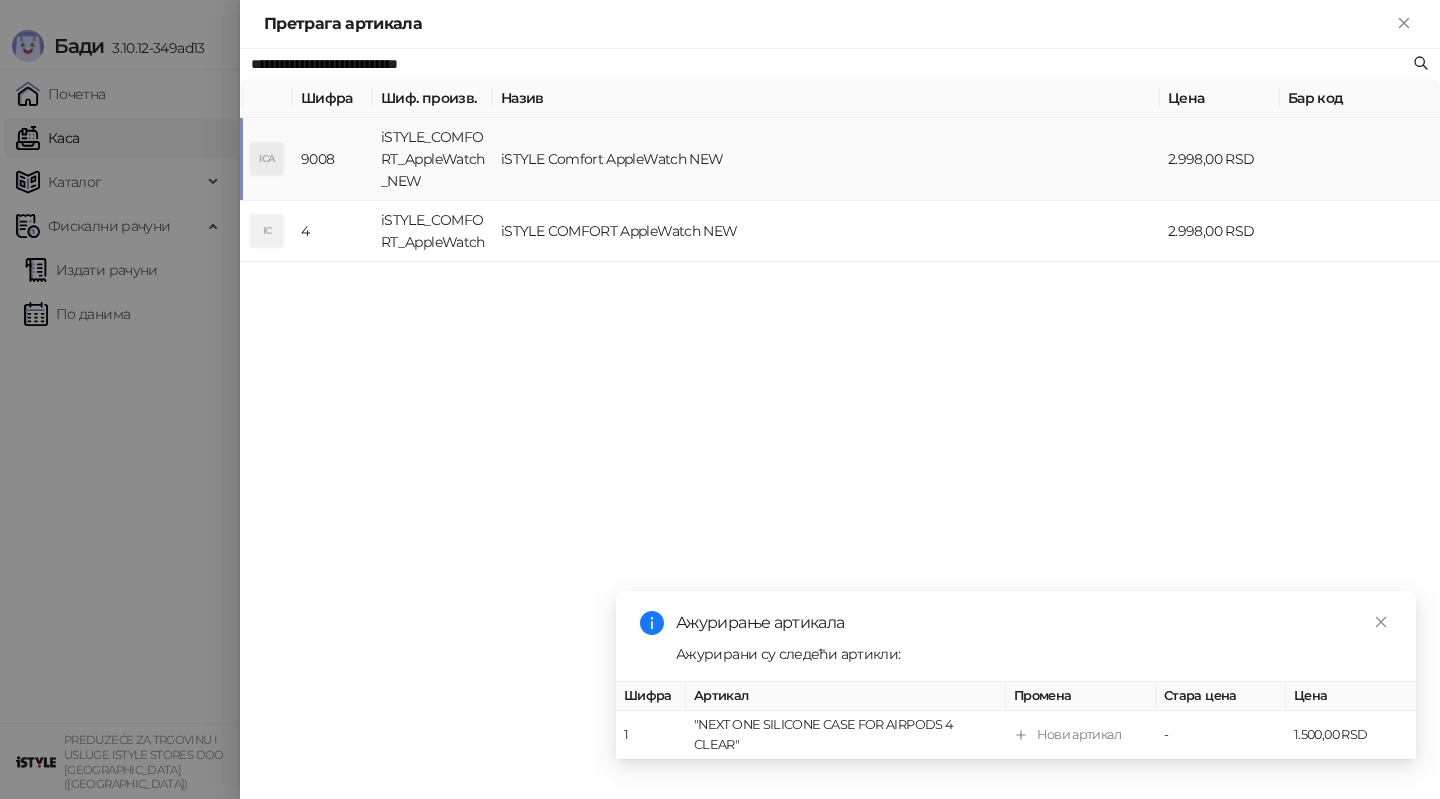 click on "iSTYLE_COMFORT_AppleWatch_NEW" at bounding box center [433, 159] 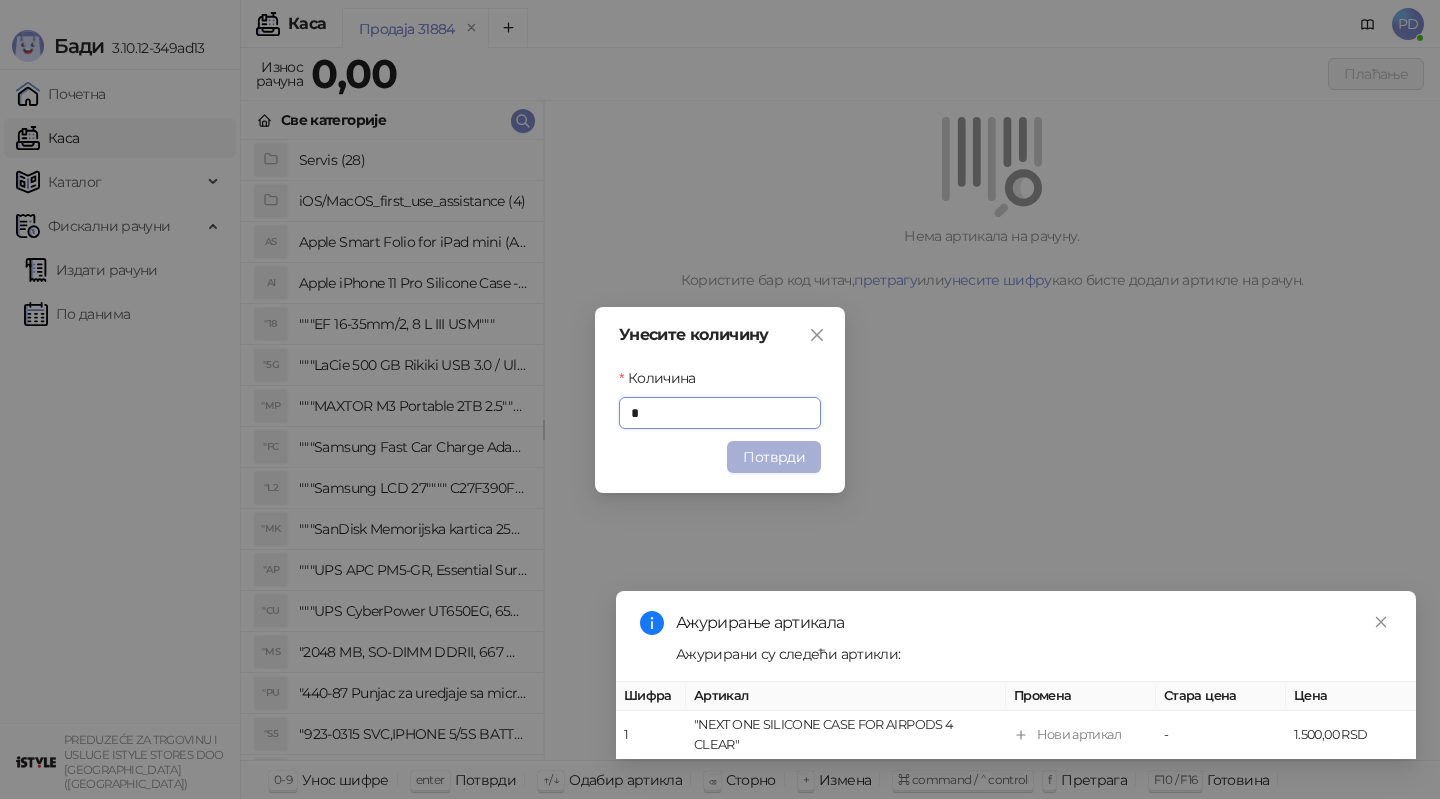 click on "Потврди" at bounding box center [774, 457] 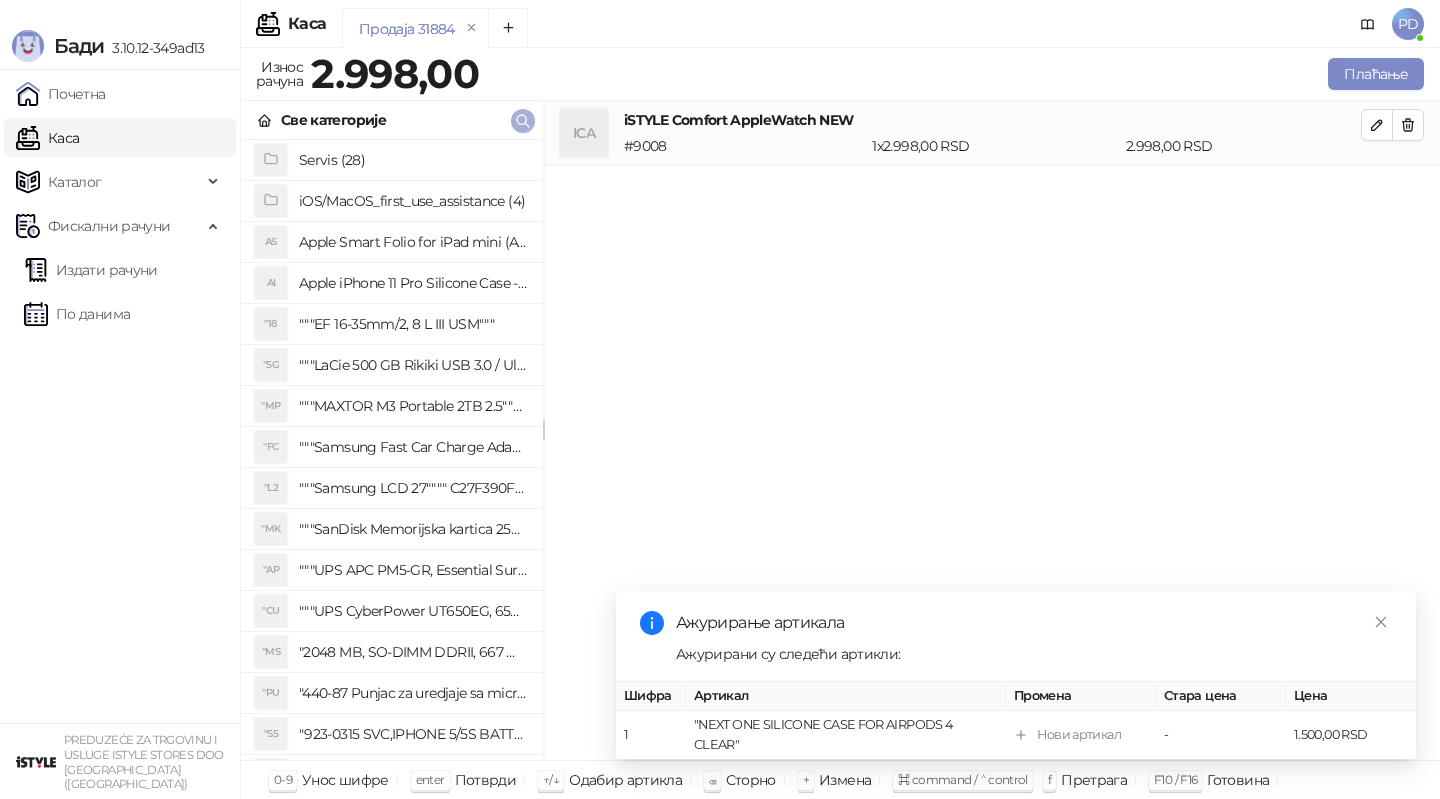 click 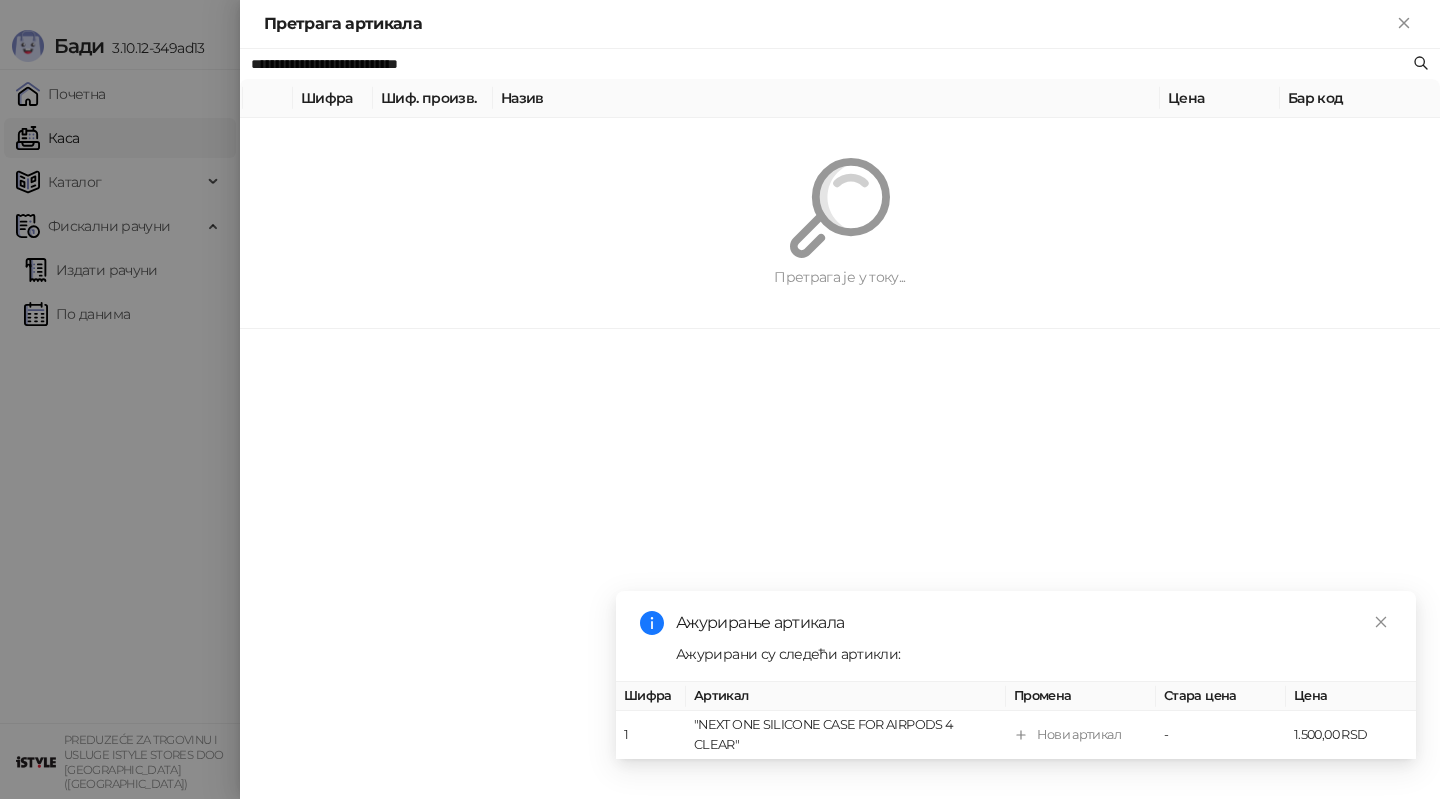 paste 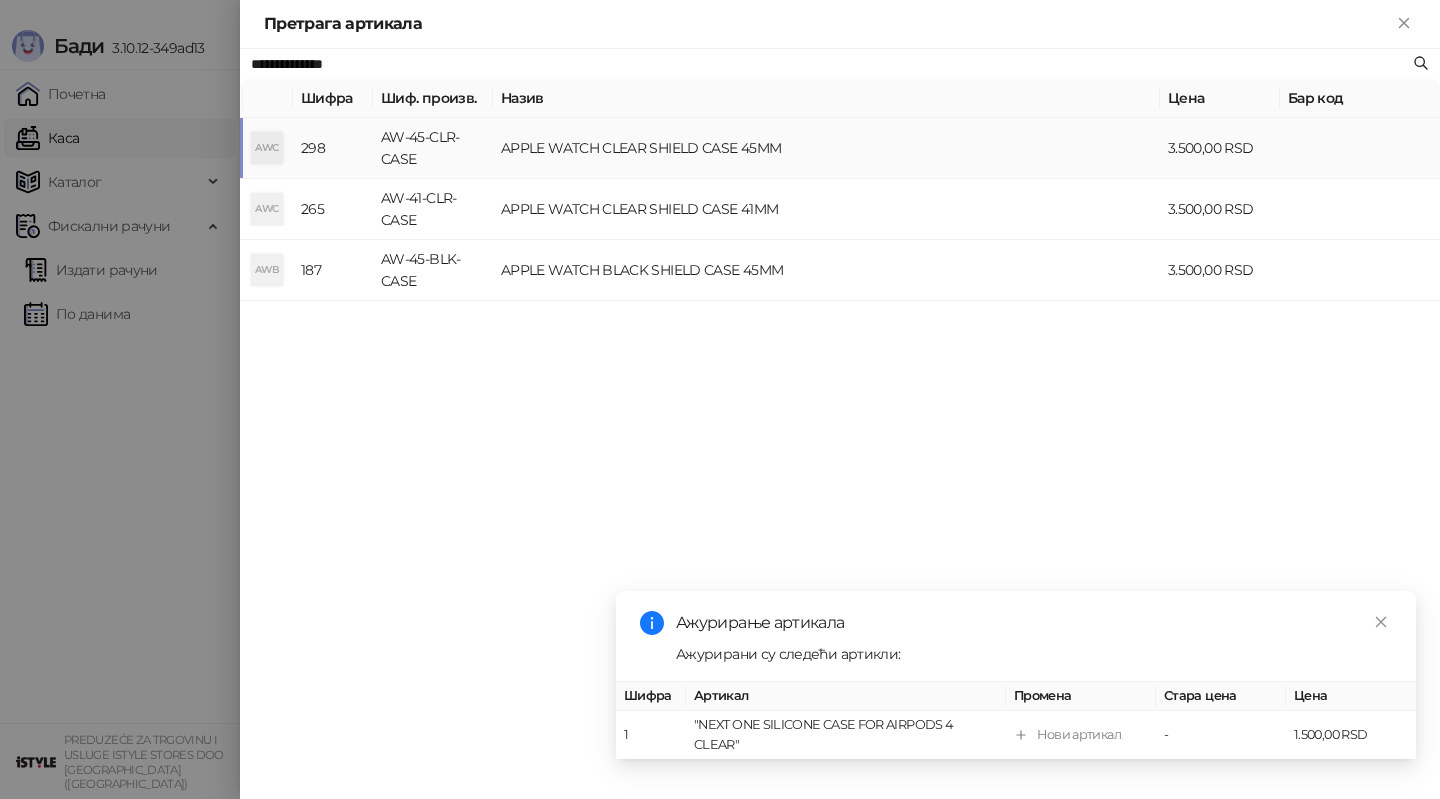 type on "**********" 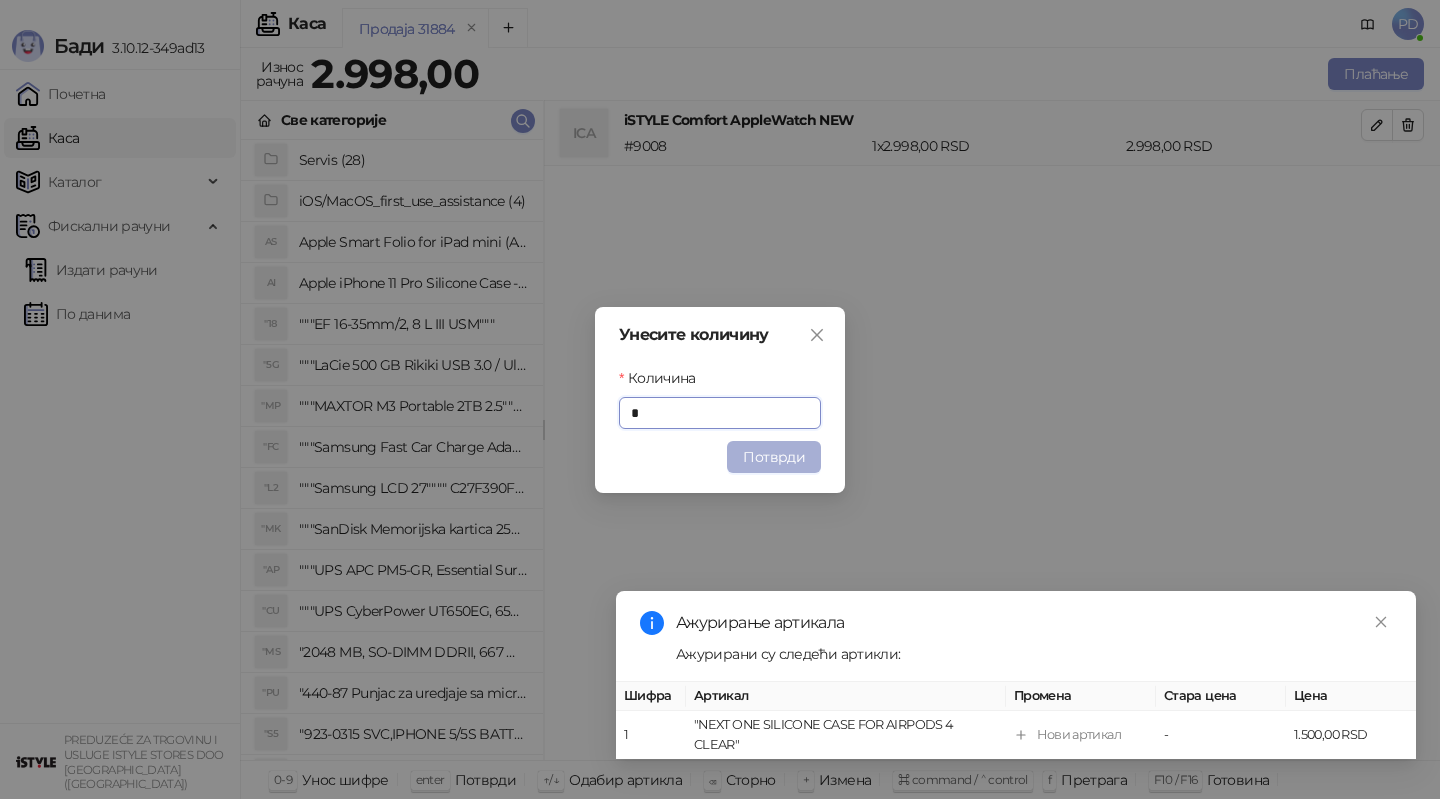 click on "Потврди" at bounding box center [774, 457] 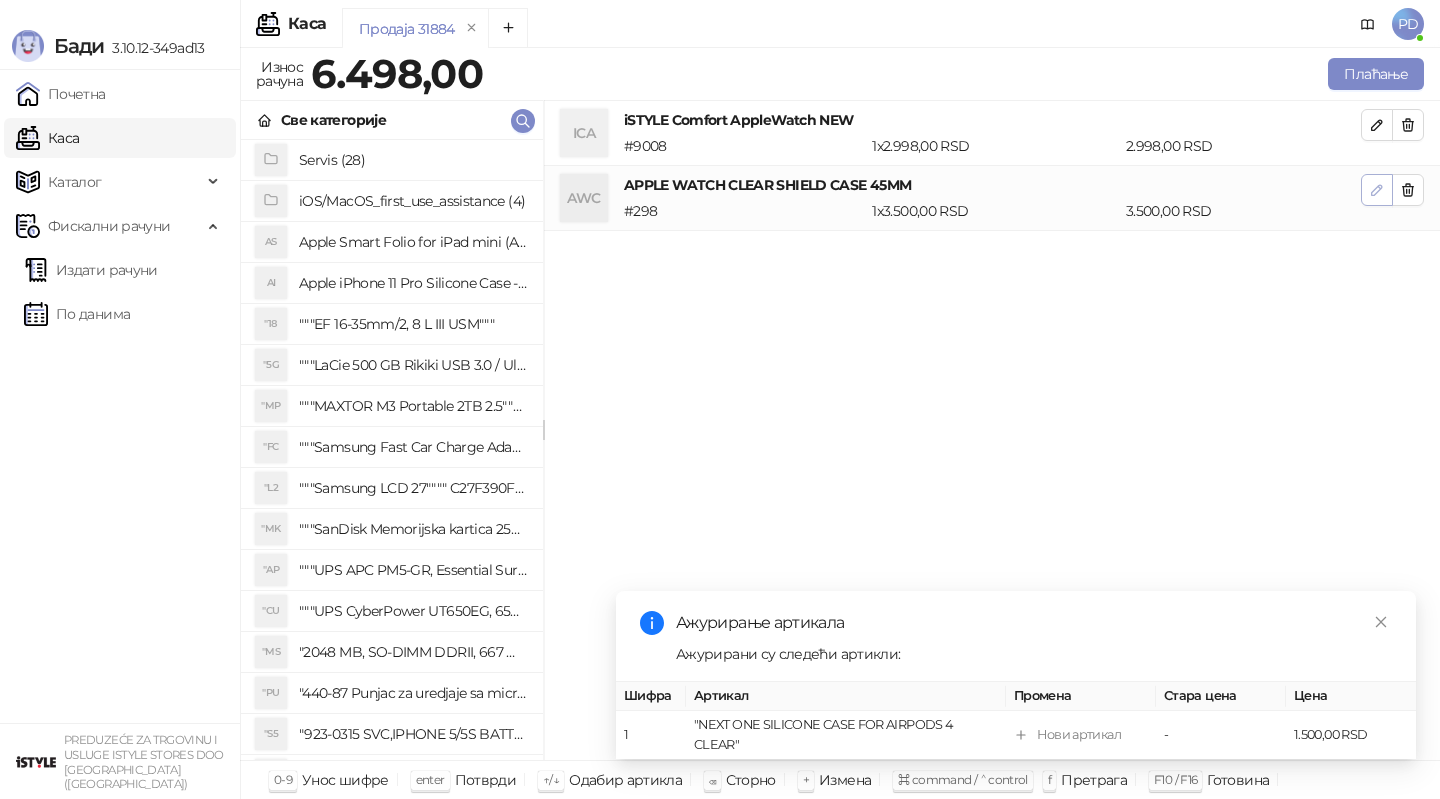 click 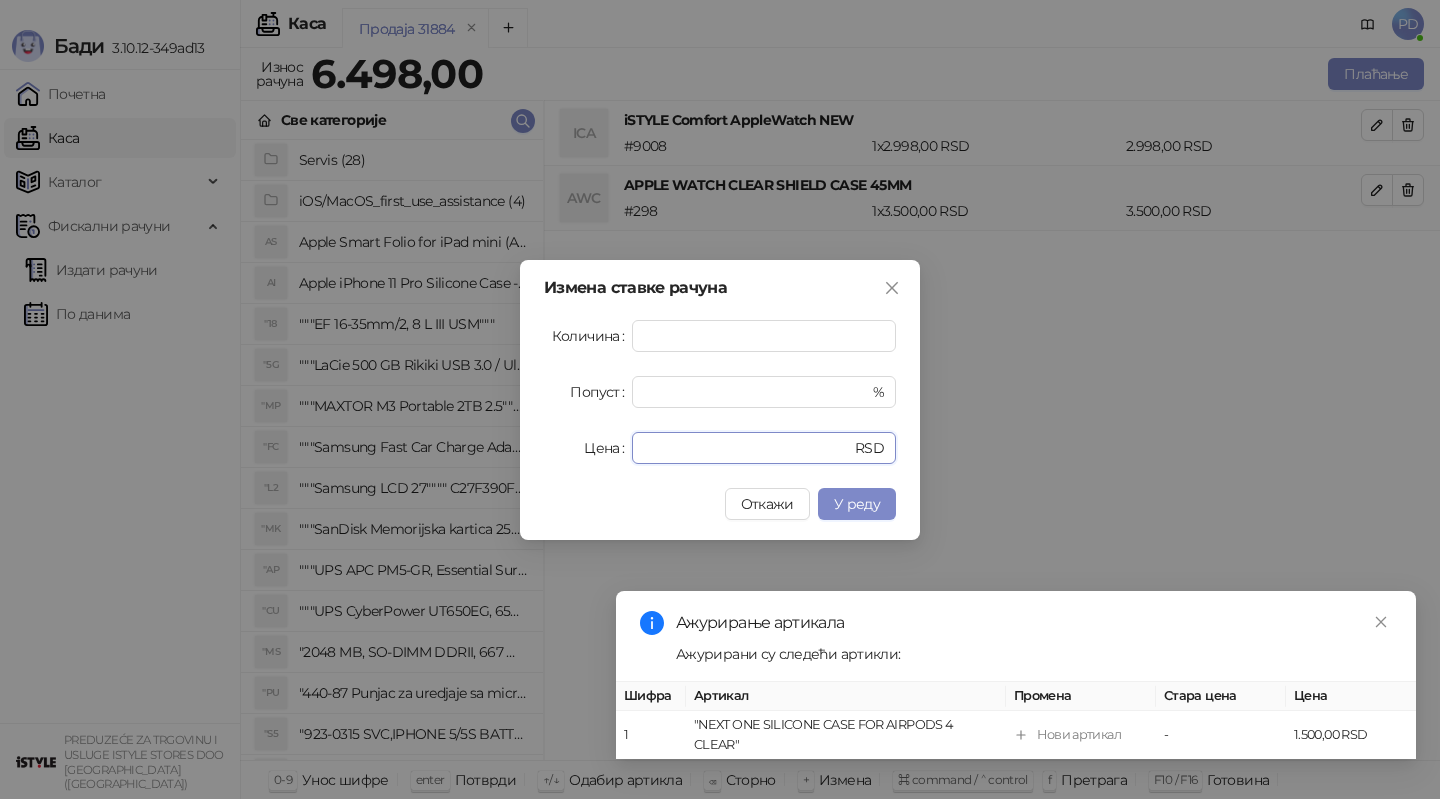 drag, startPoint x: 745, startPoint y: 446, endPoint x: 527, endPoint y: 446, distance: 218 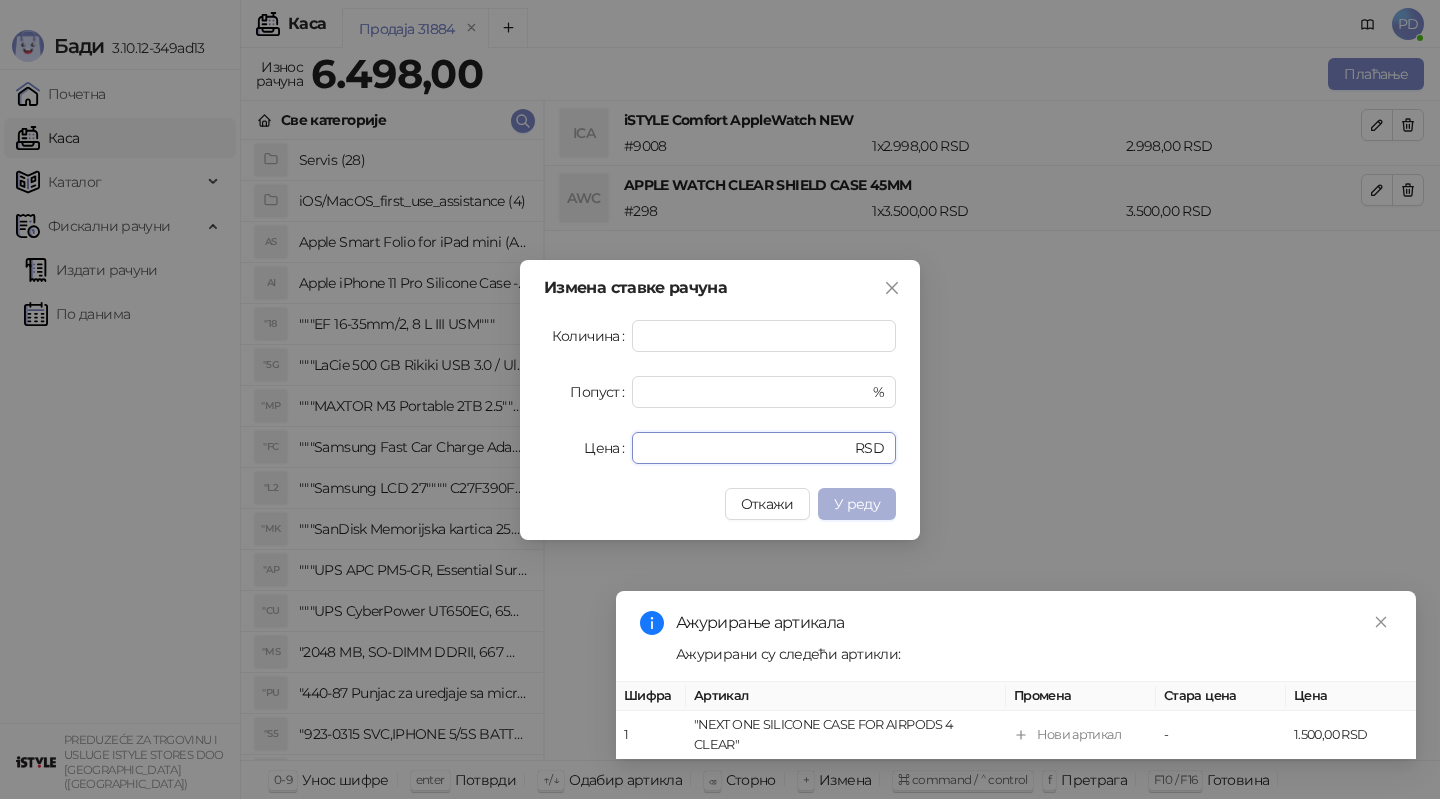 type on "*" 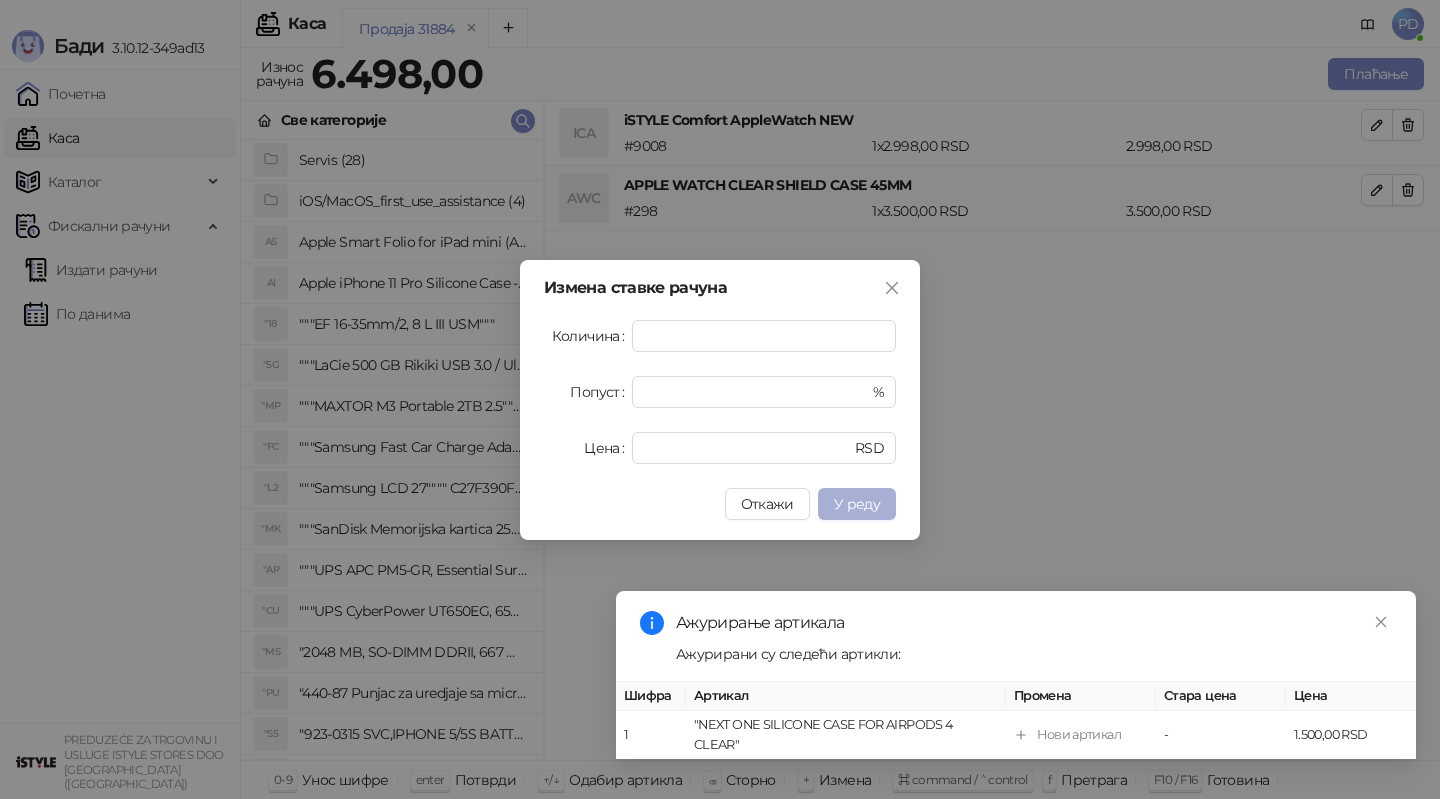 click on "У реду" at bounding box center [857, 504] 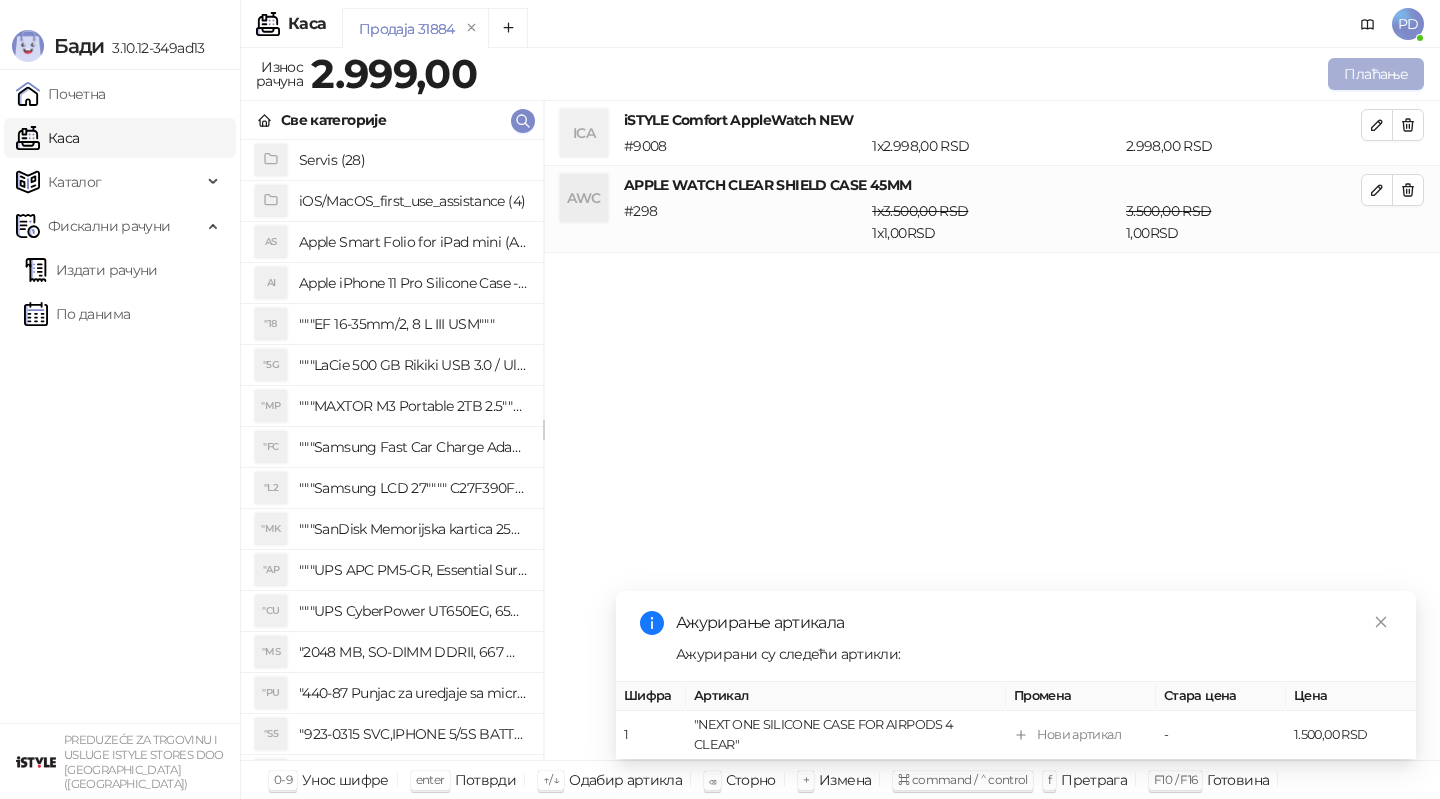 click on "Плаћање" at bounding box center (1376, 74) 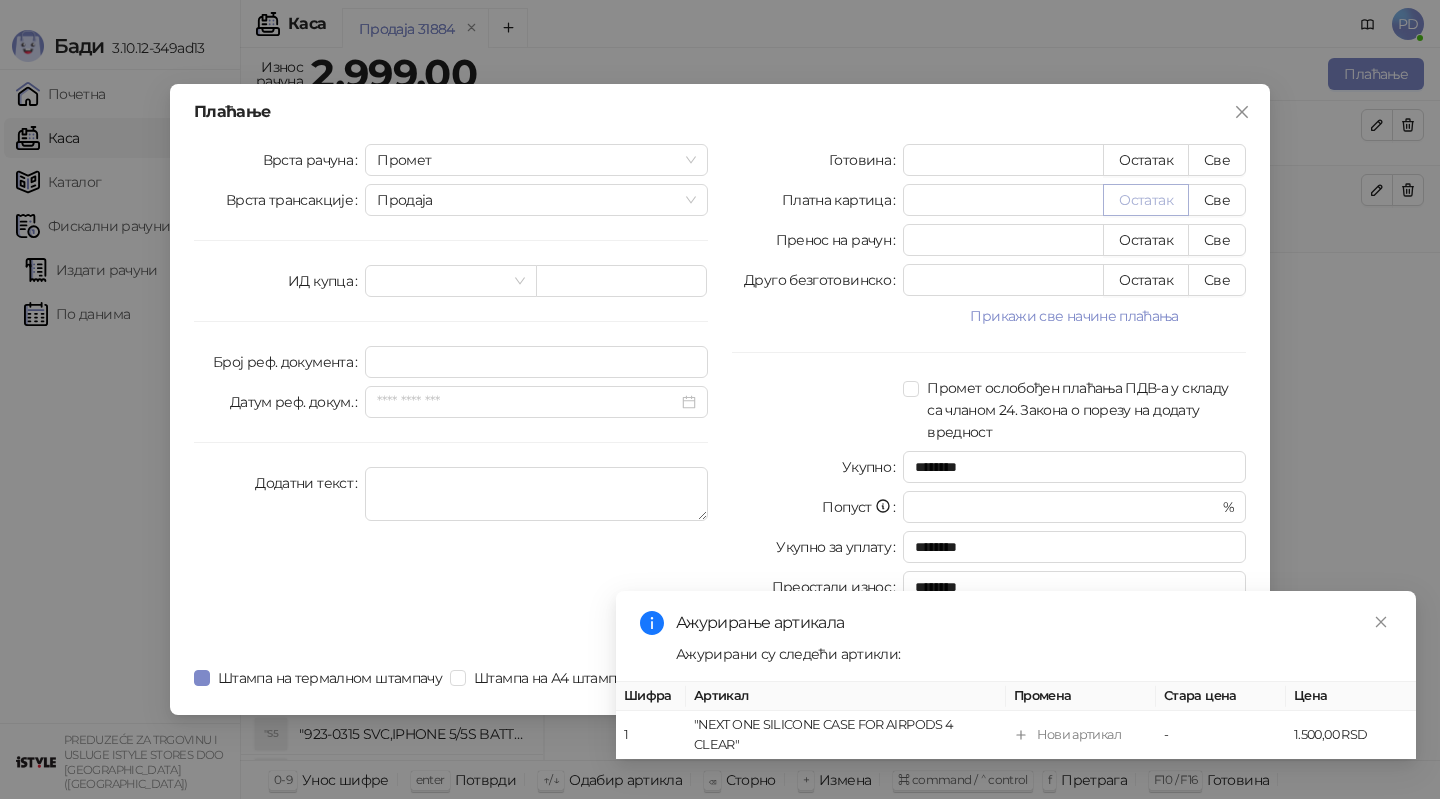 click on "Остатак" at bounding box center [1146, 200] 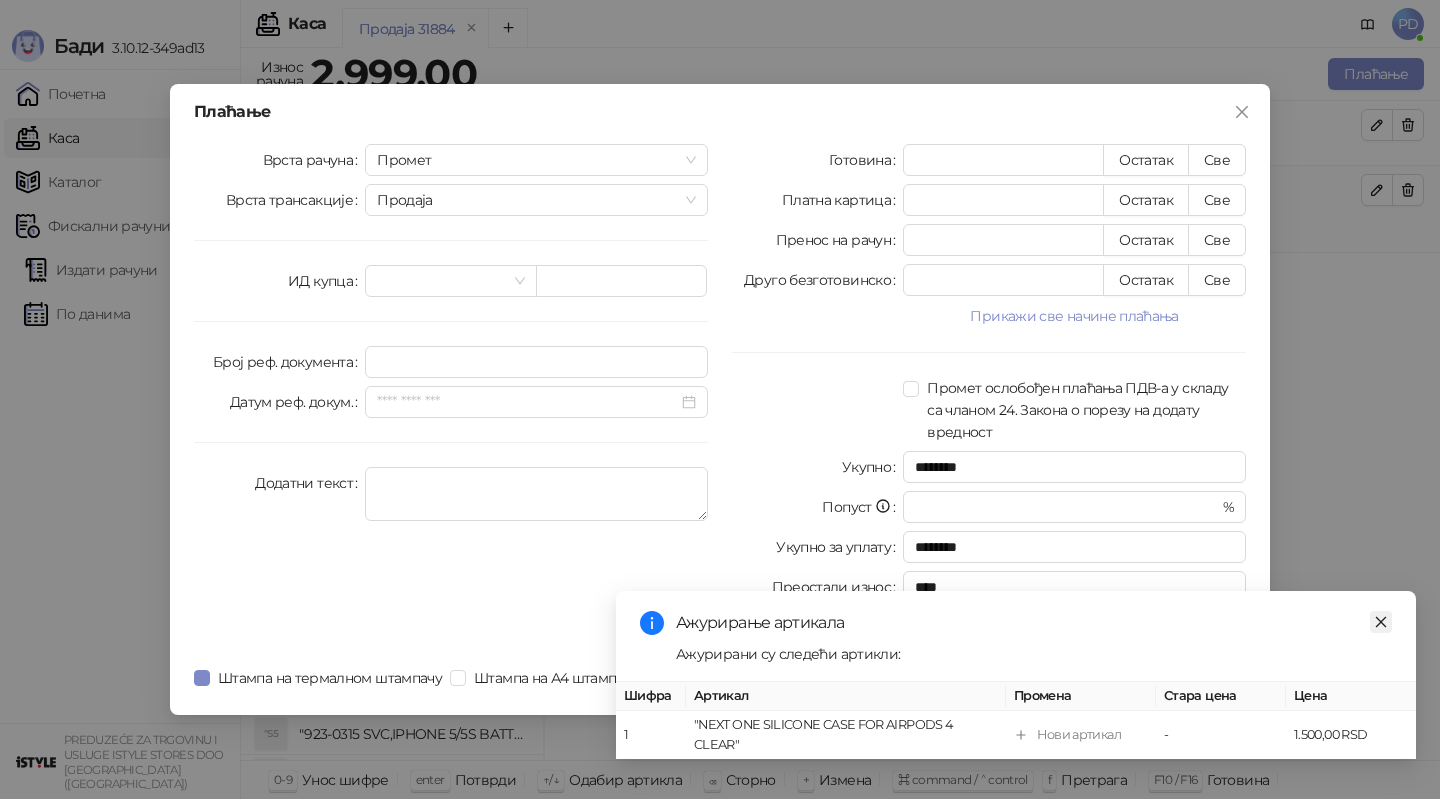 click at bounding box center [1381, 622] 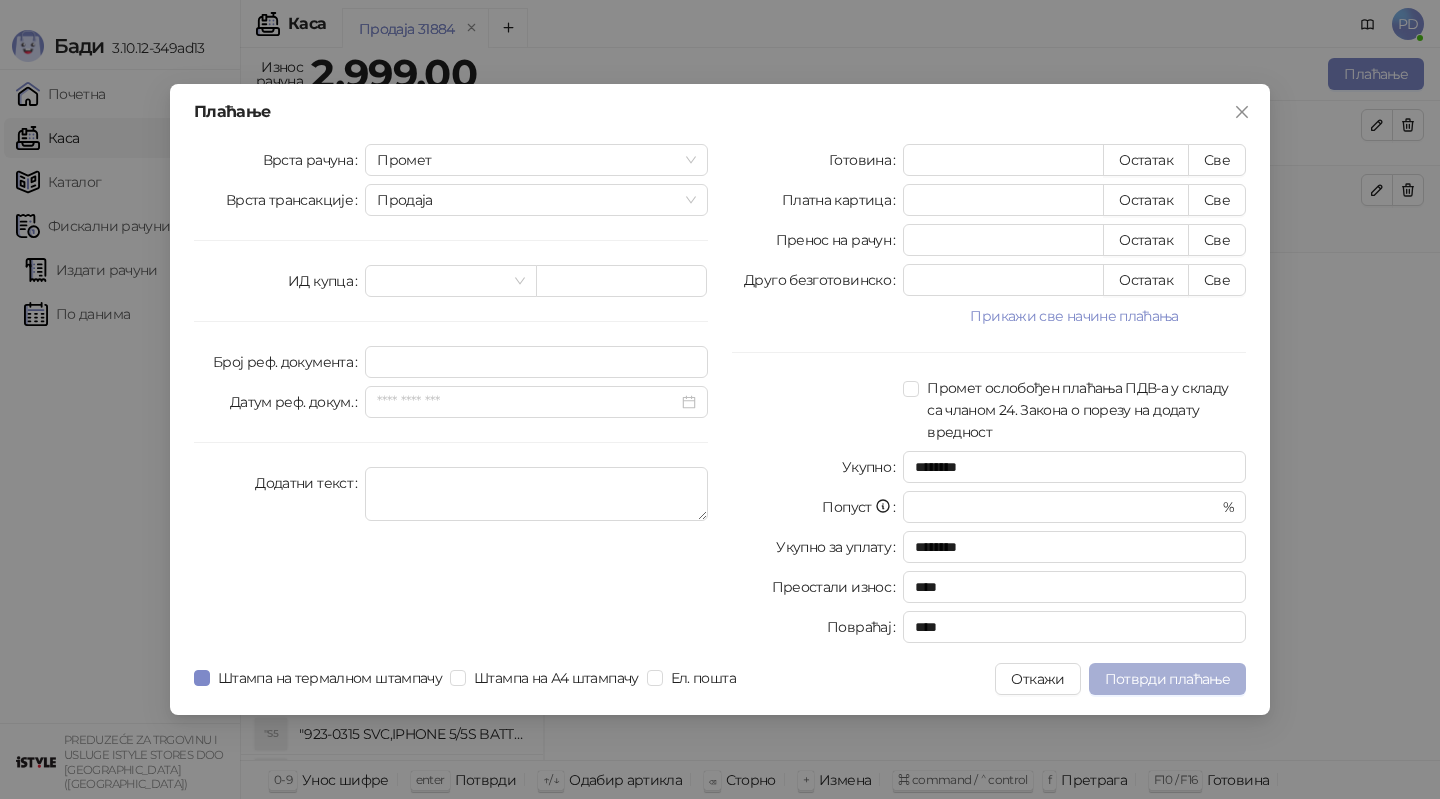 click on "Потврди плаћање" at bounding box center [1167, 679] 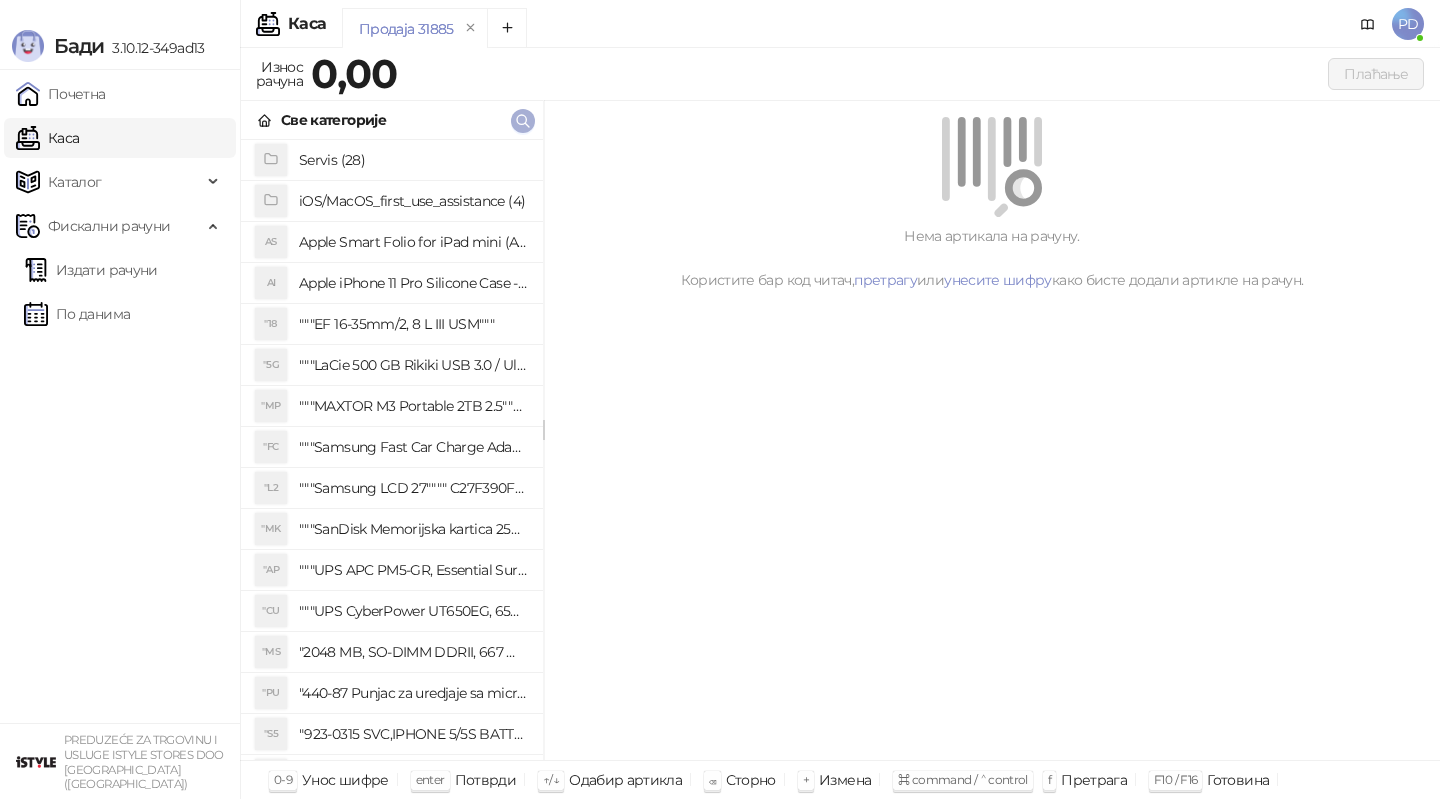 click 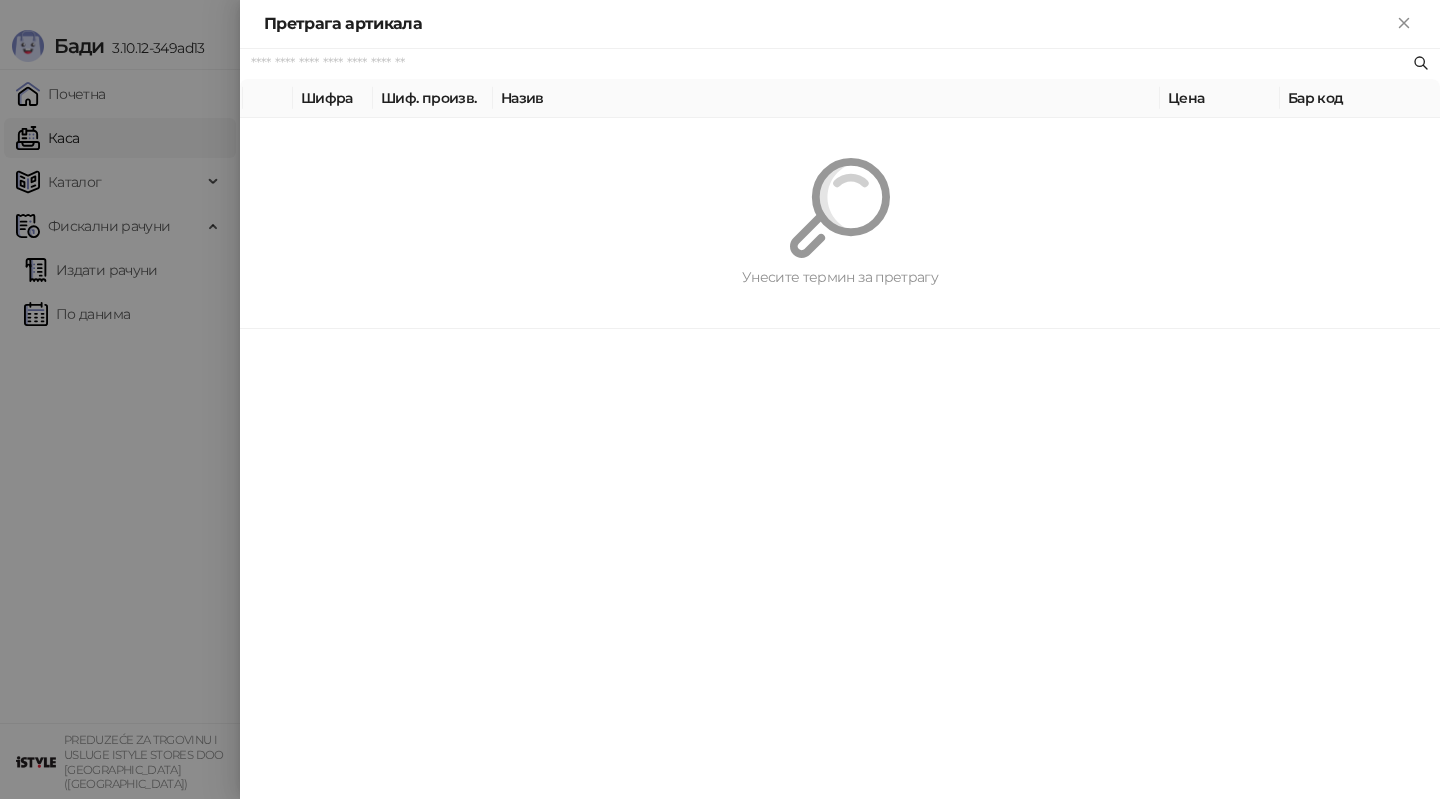paste on "*********" 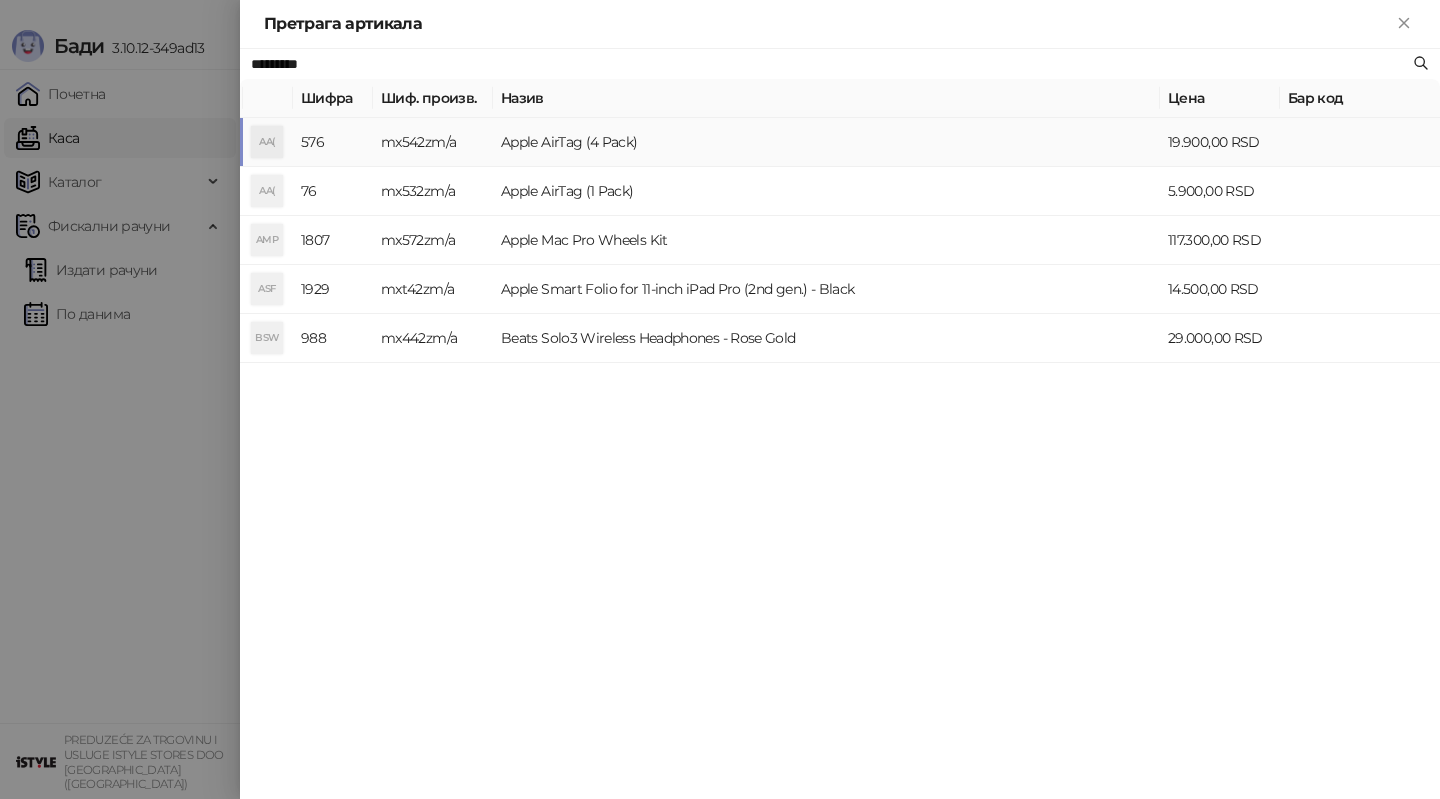 click on "Apple AirTag (4 Pack)" at bounding box center [826, 142] 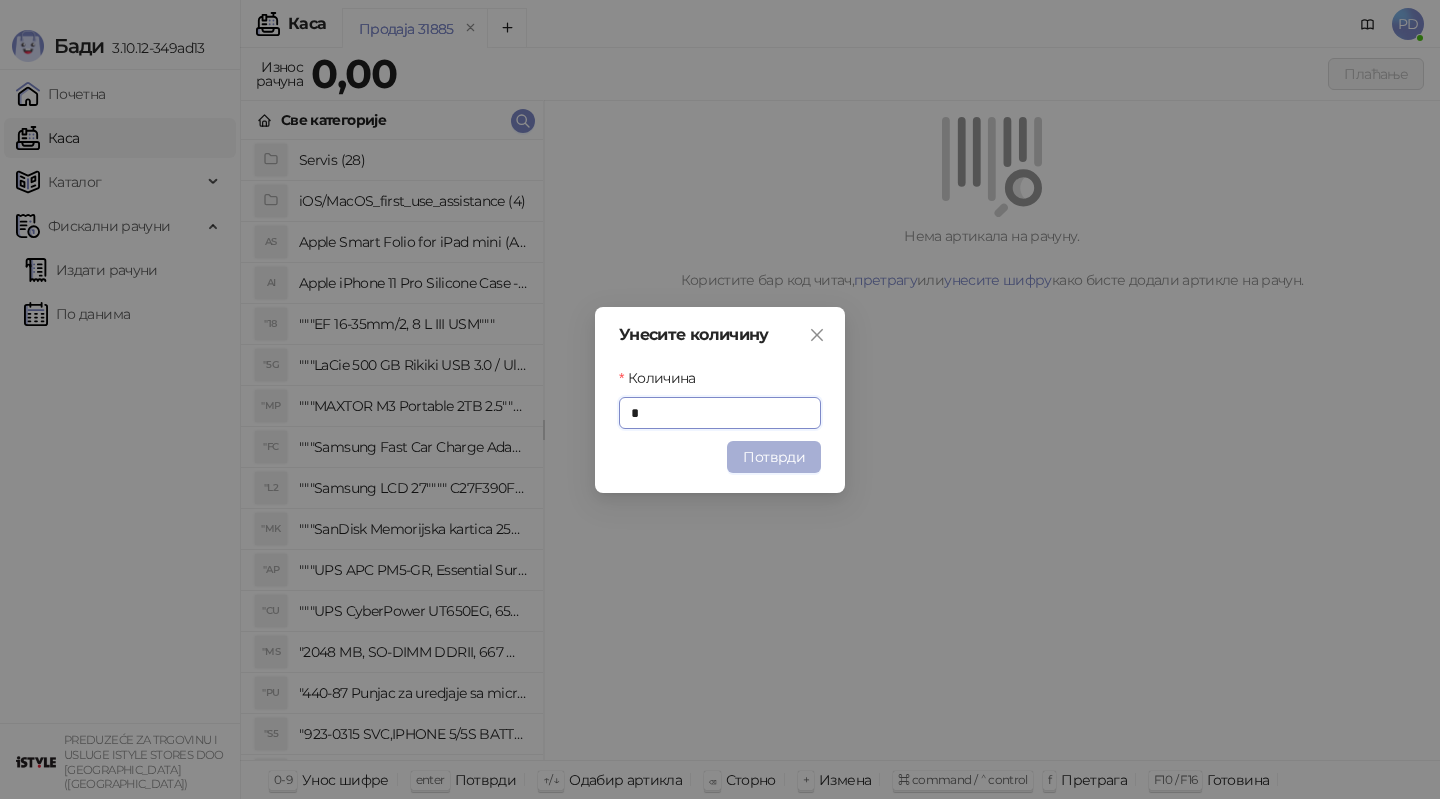 click on "Потврди" at bounding box center [774, 457] 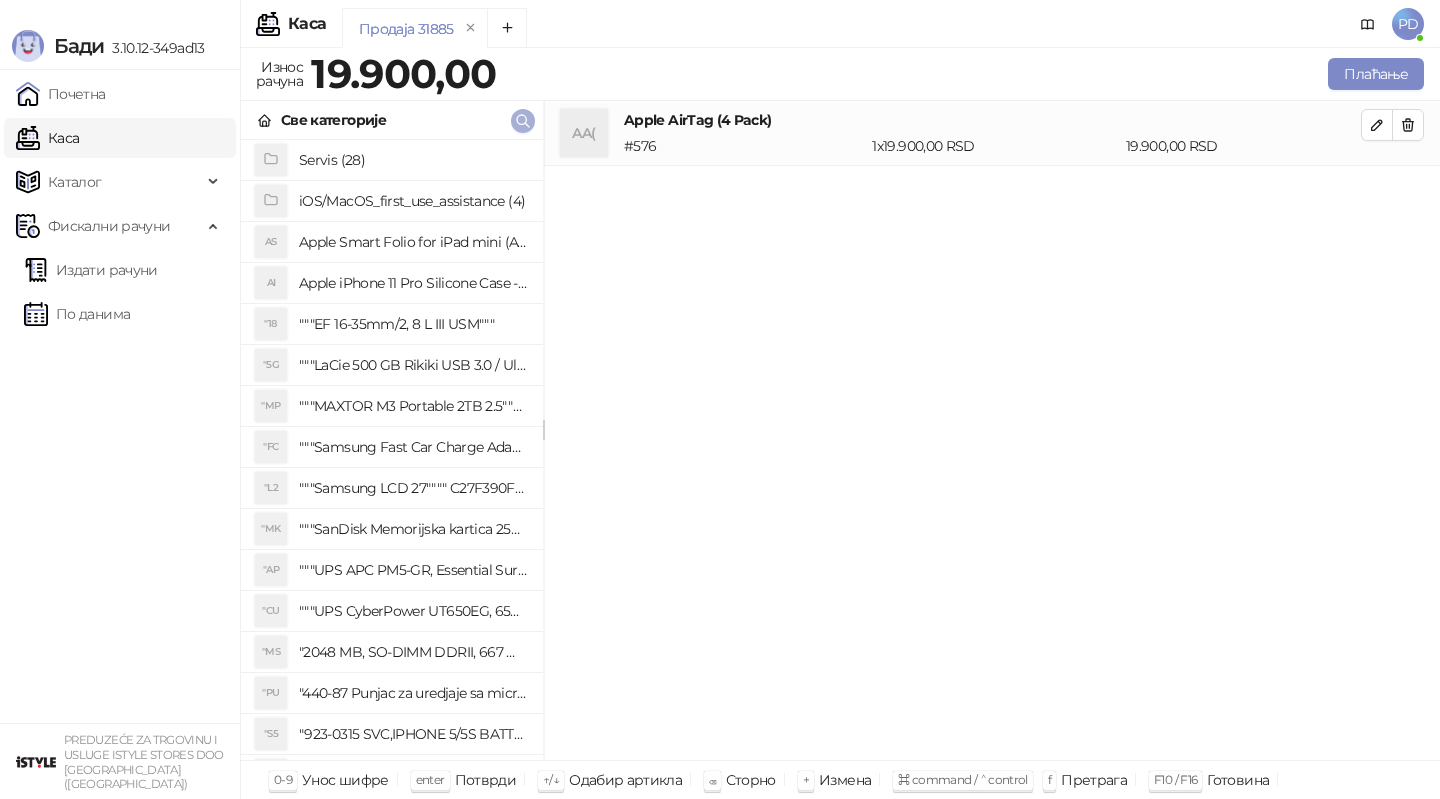 click 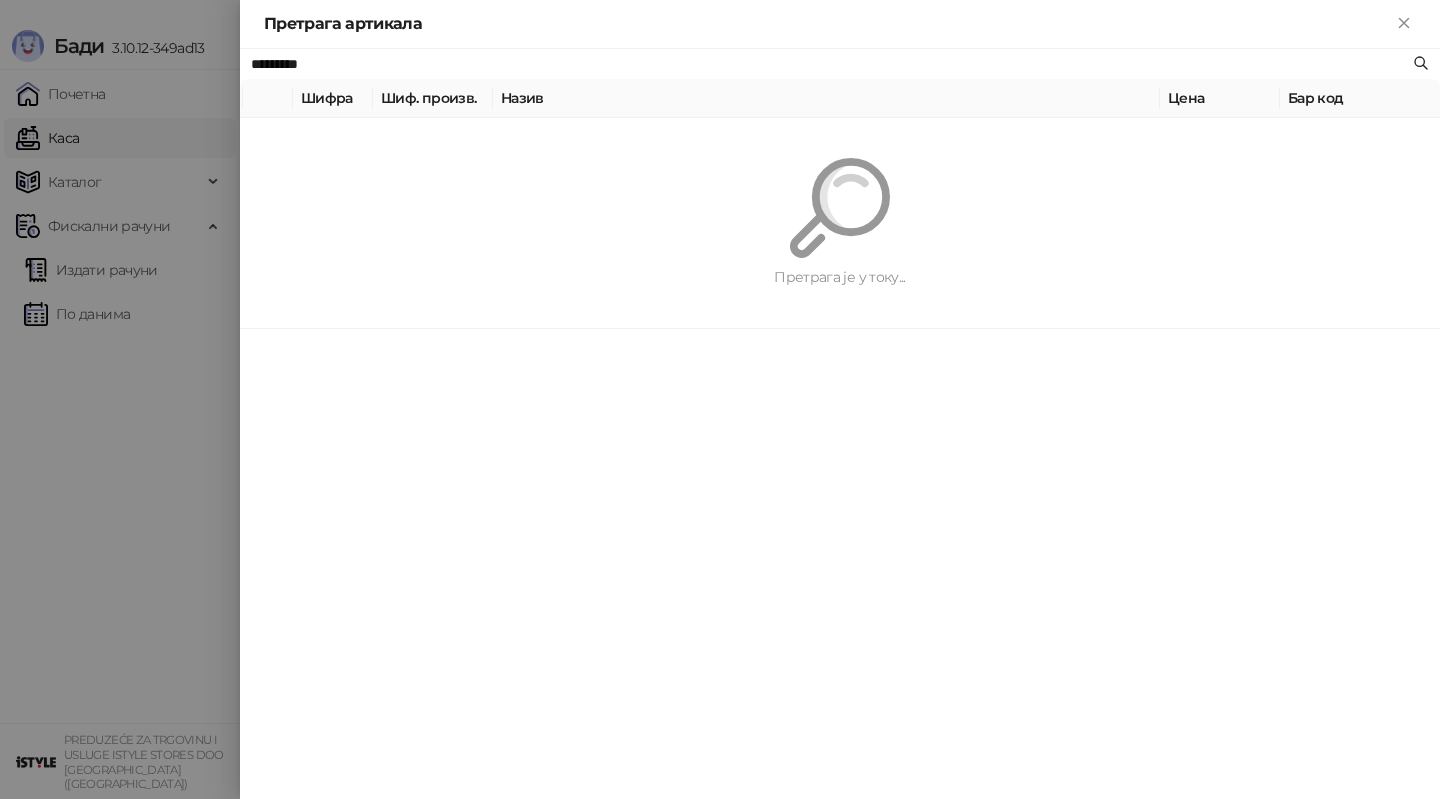 paste 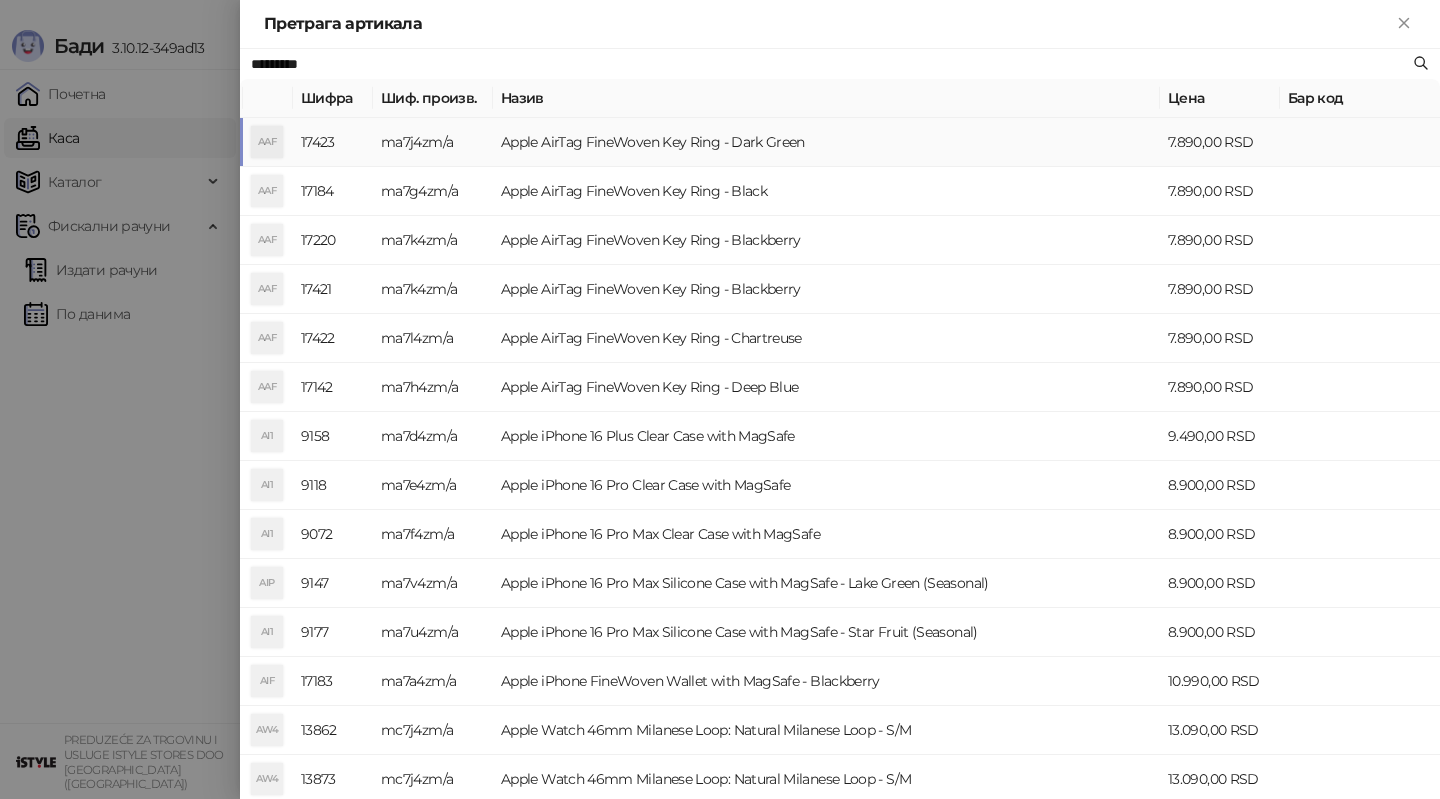 type on "*********" 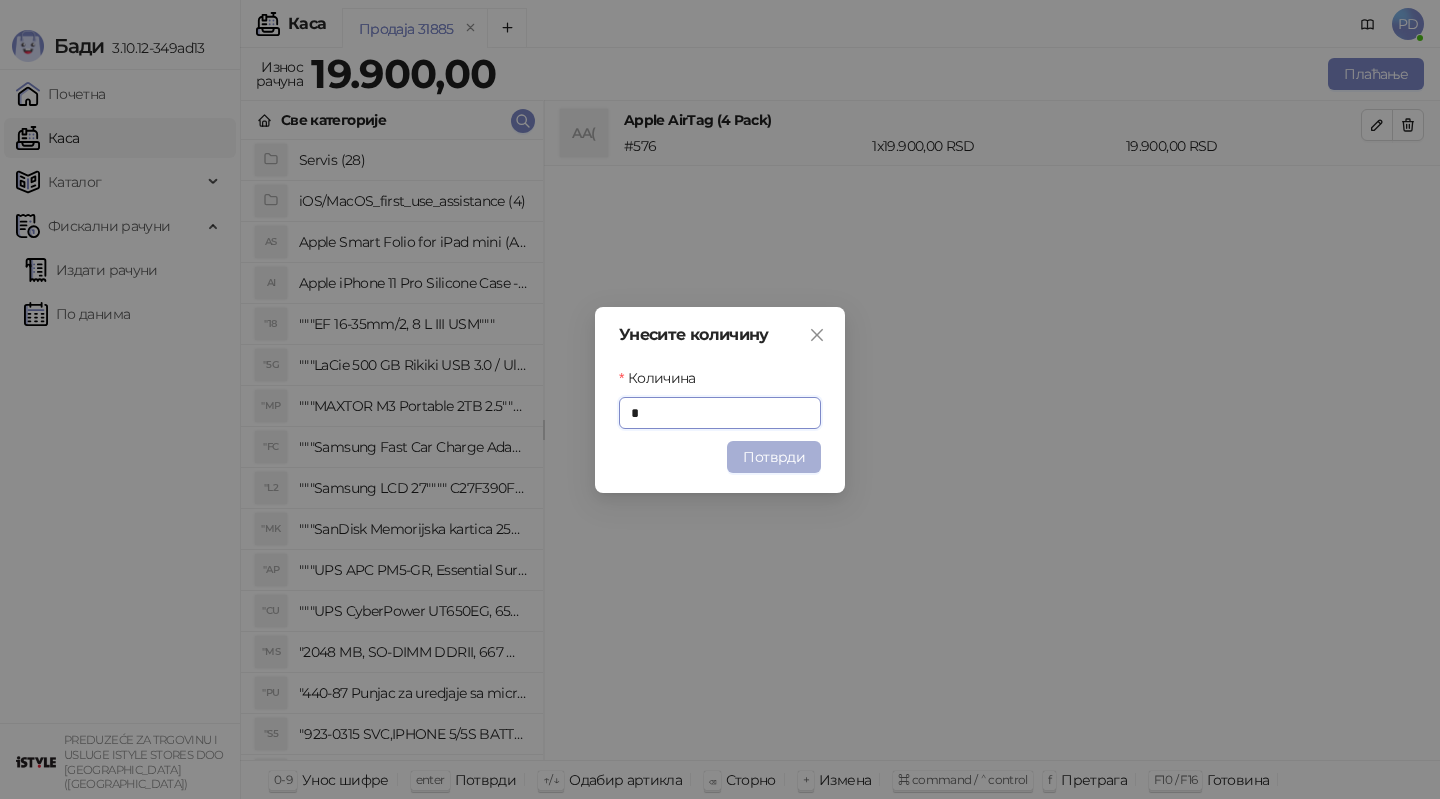 click on "Потврди" at bounding box center (774, 457) 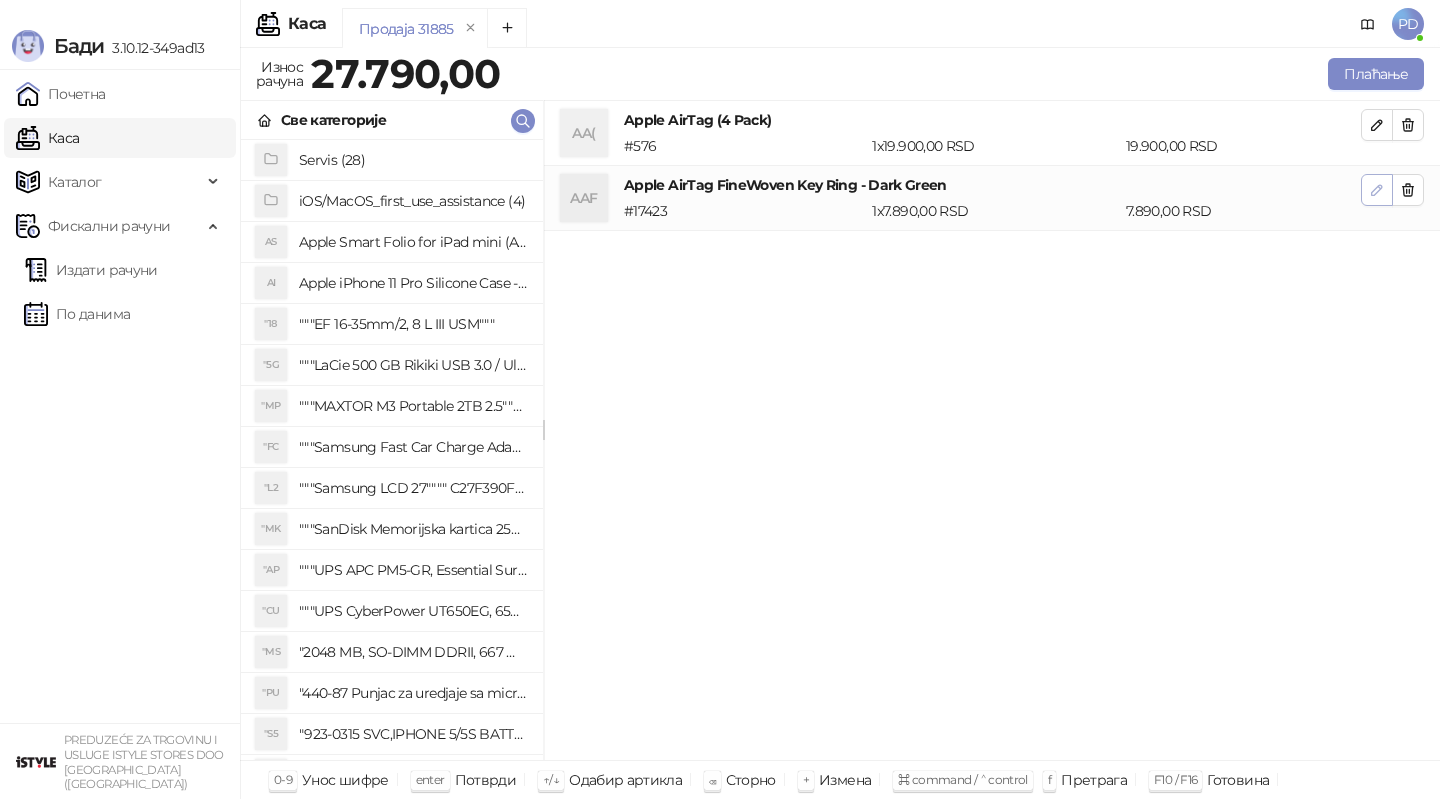 click 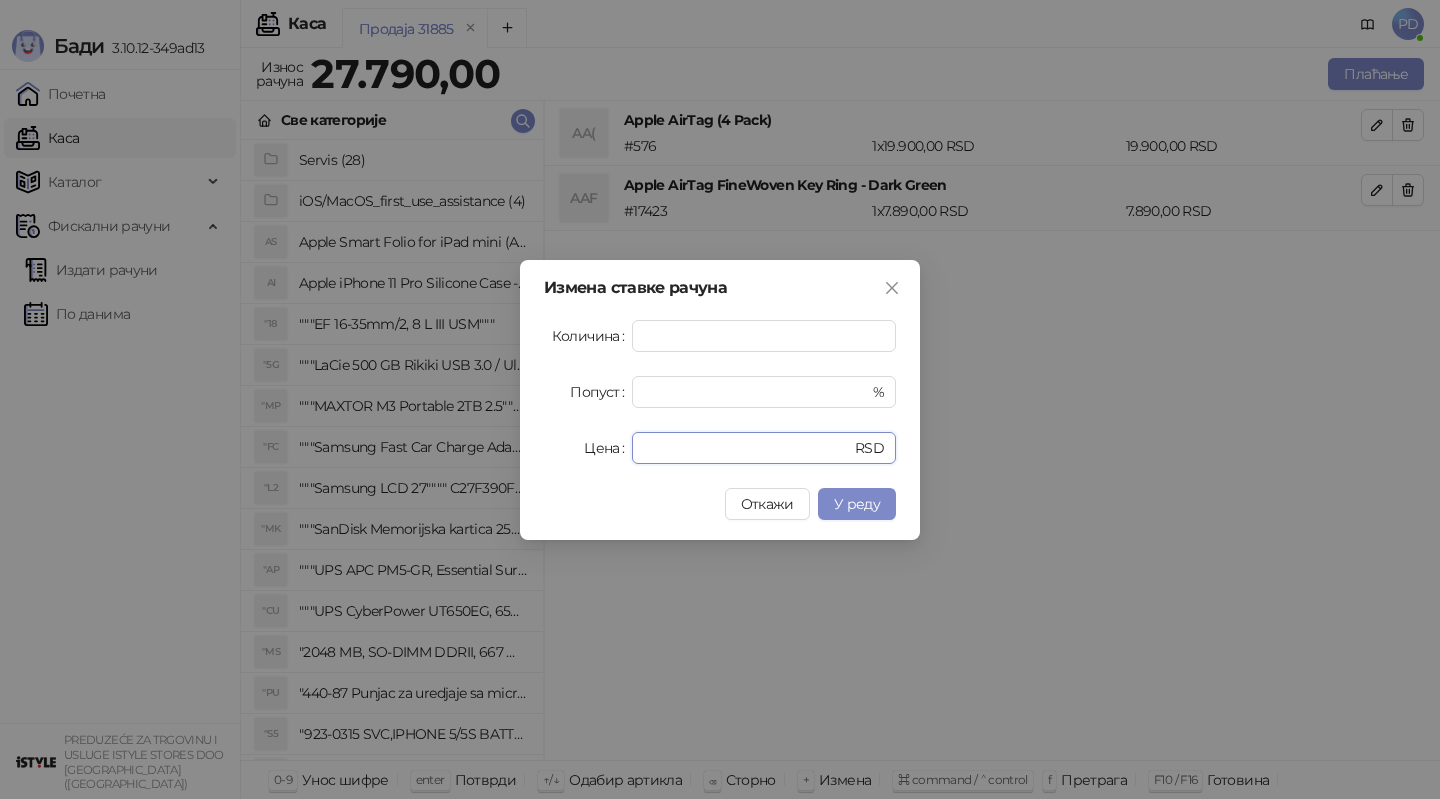 drag, startPoint x: 698, startPoint y: 448, endPoint x: 495, endPoint y: 447, distance: 203.00246 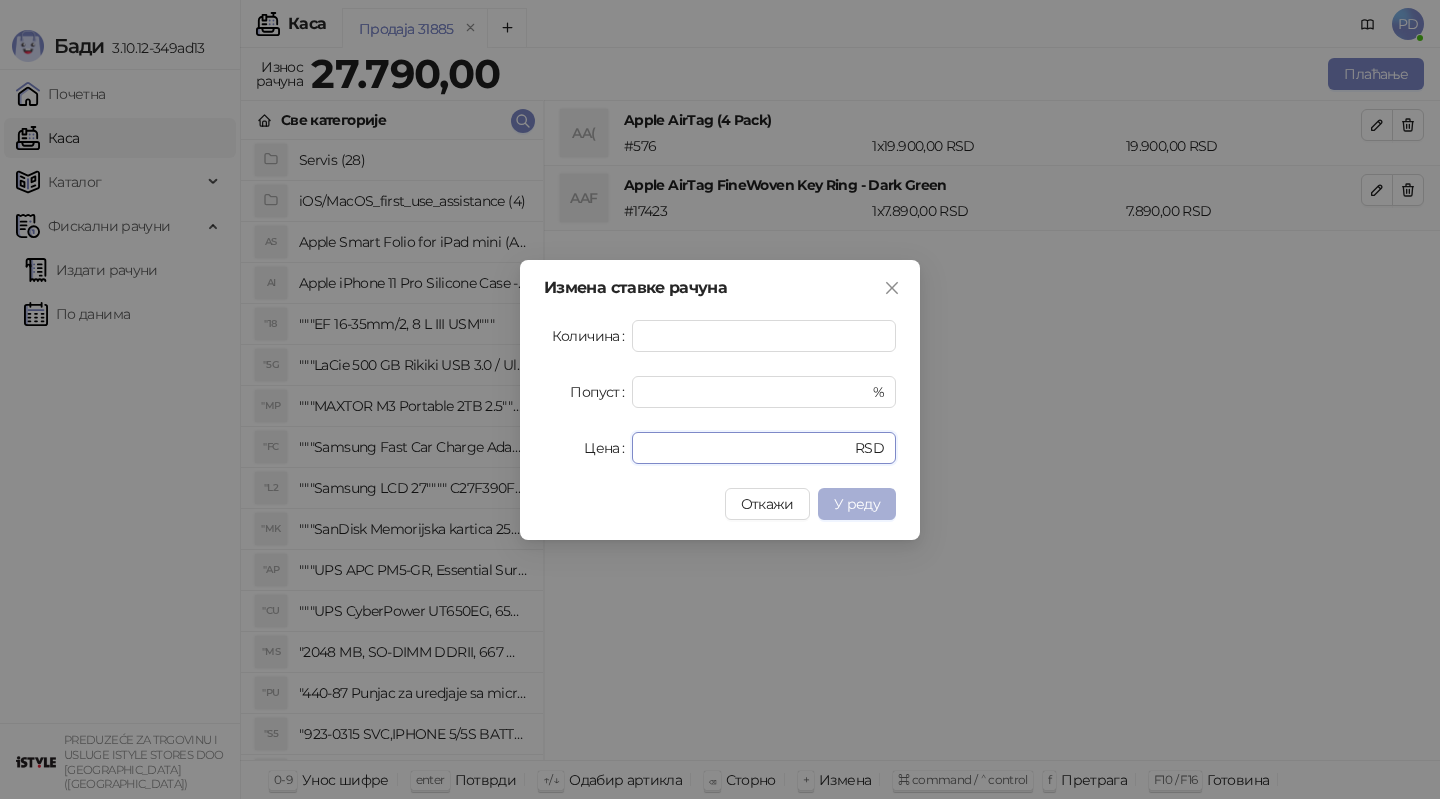 type on "****" 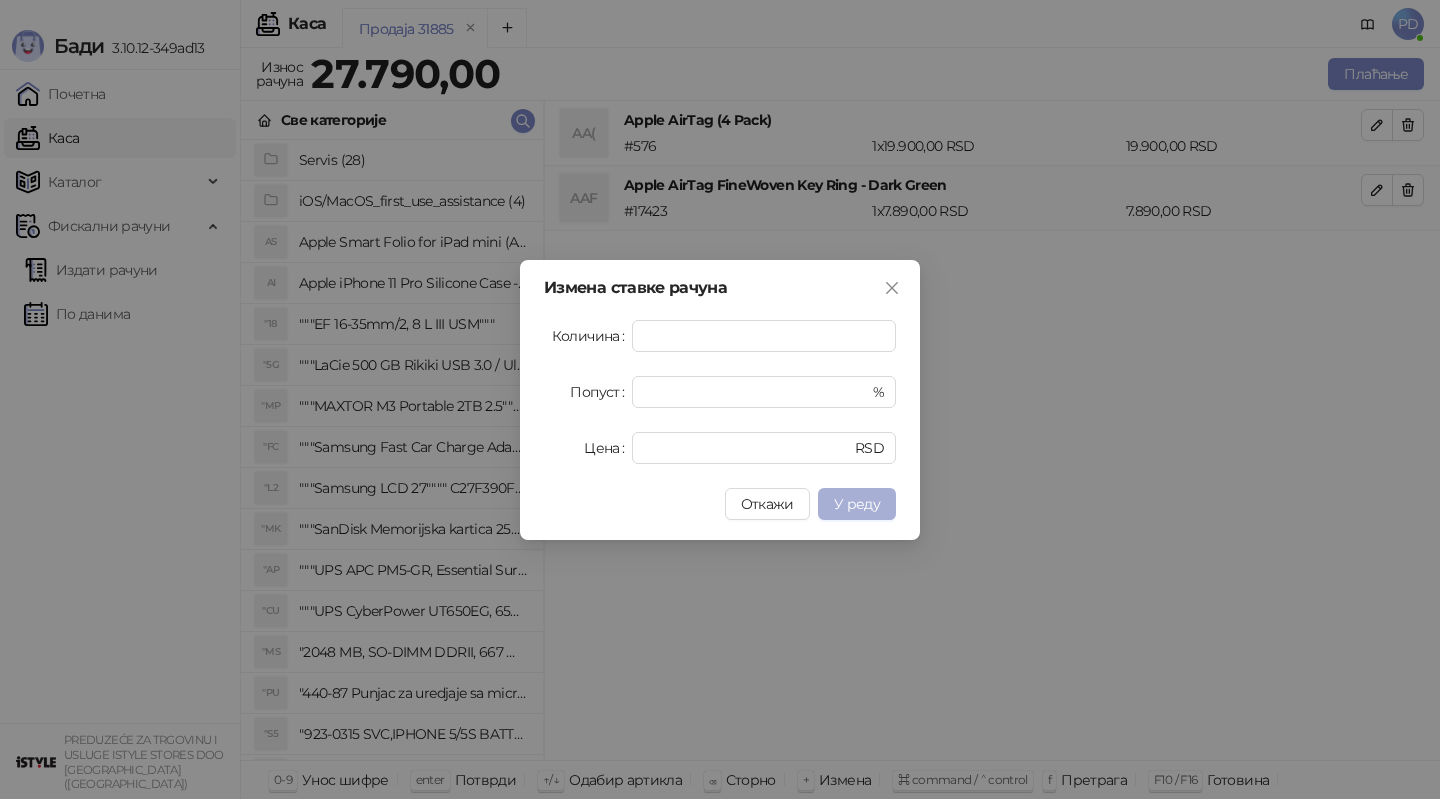 click on "У реду" at bounding box center [857, 504] 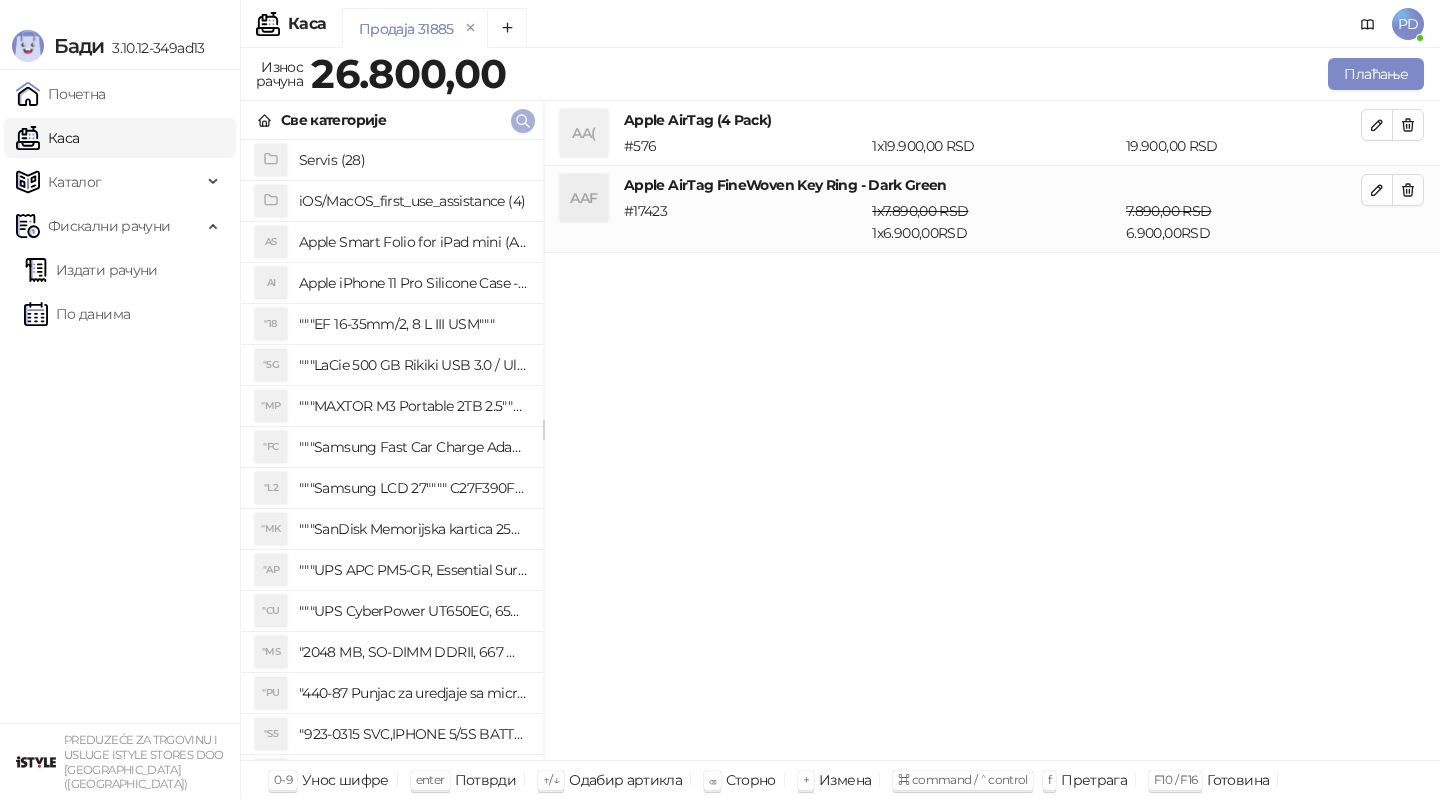 click 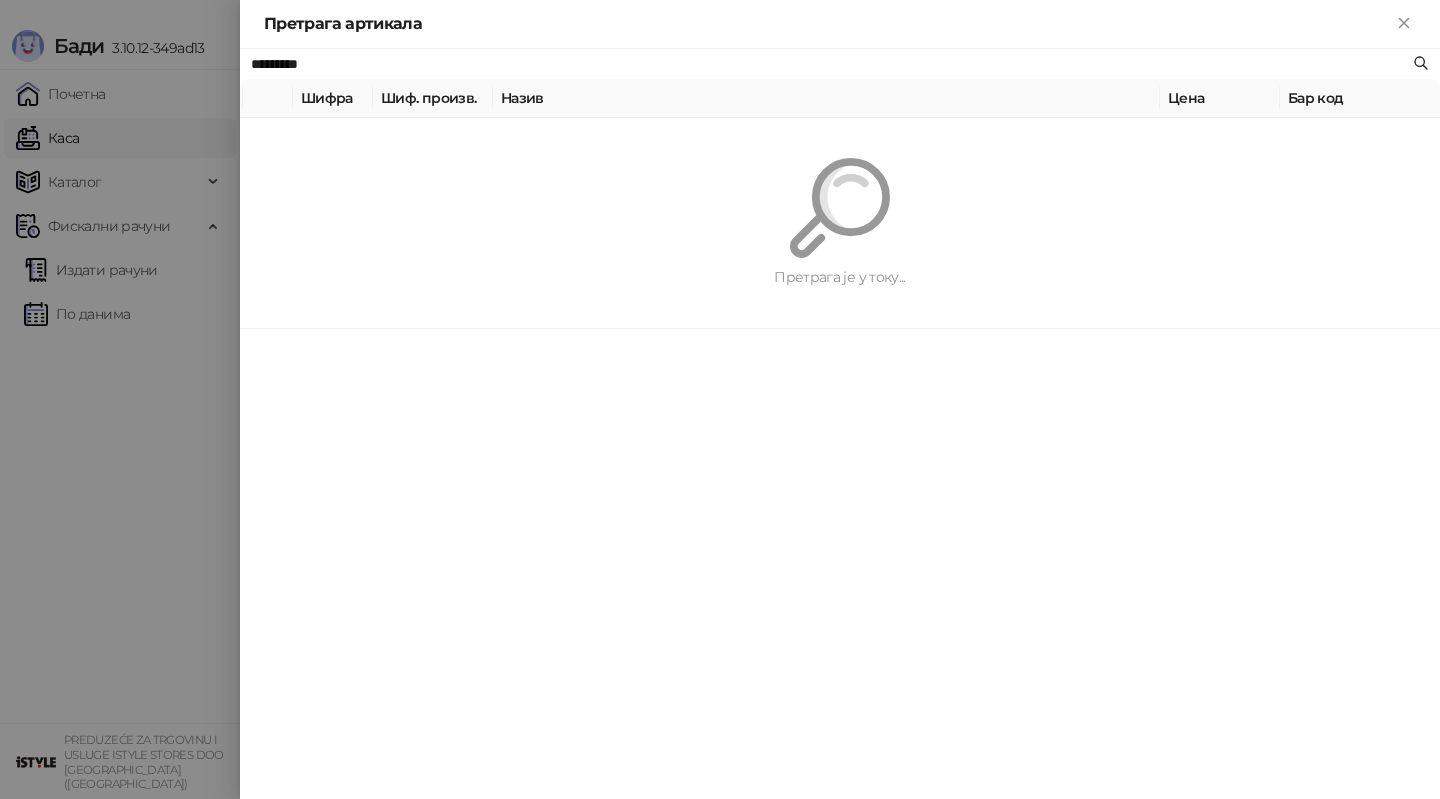 paste 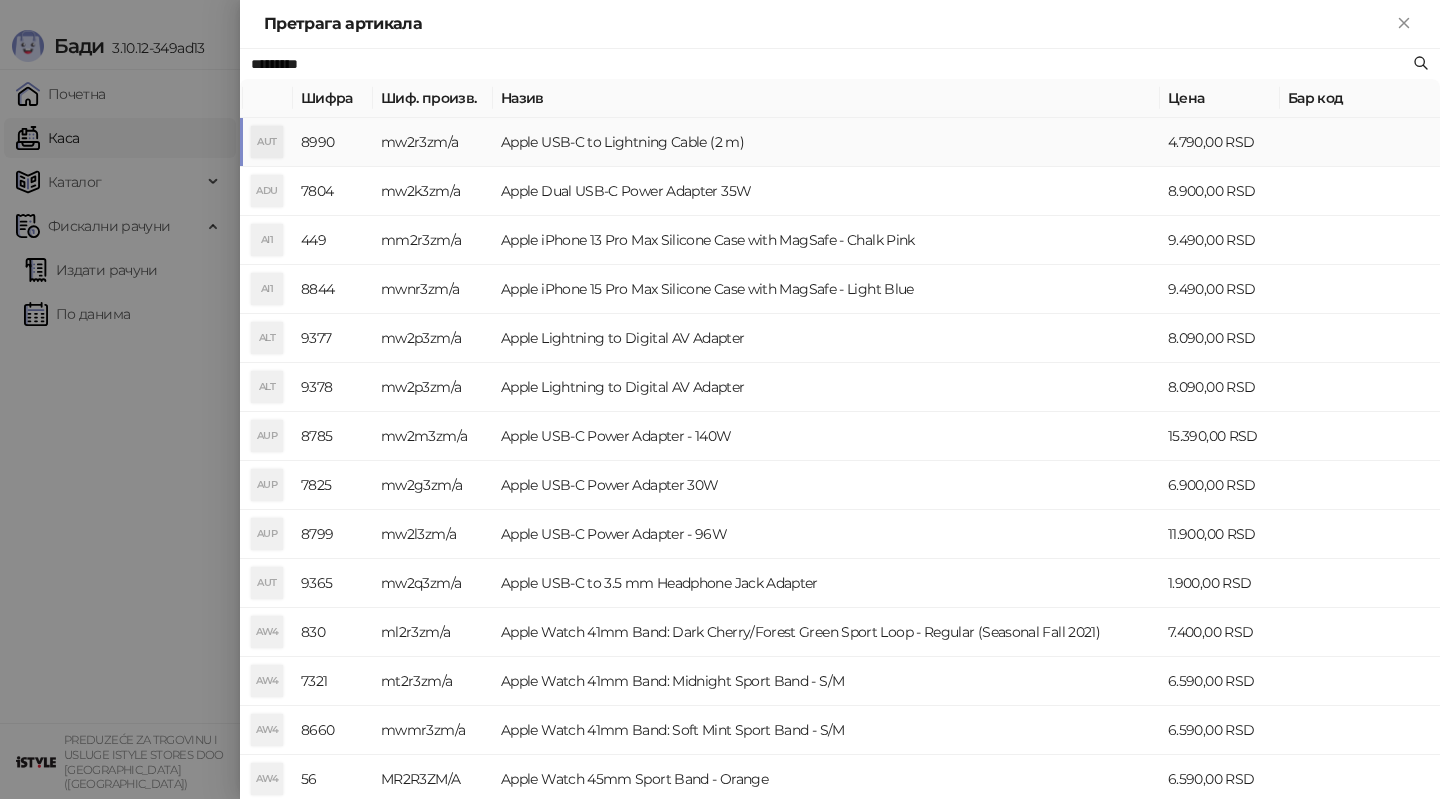 click on "mw2r3zm/a" at bounding box center [433, 142] 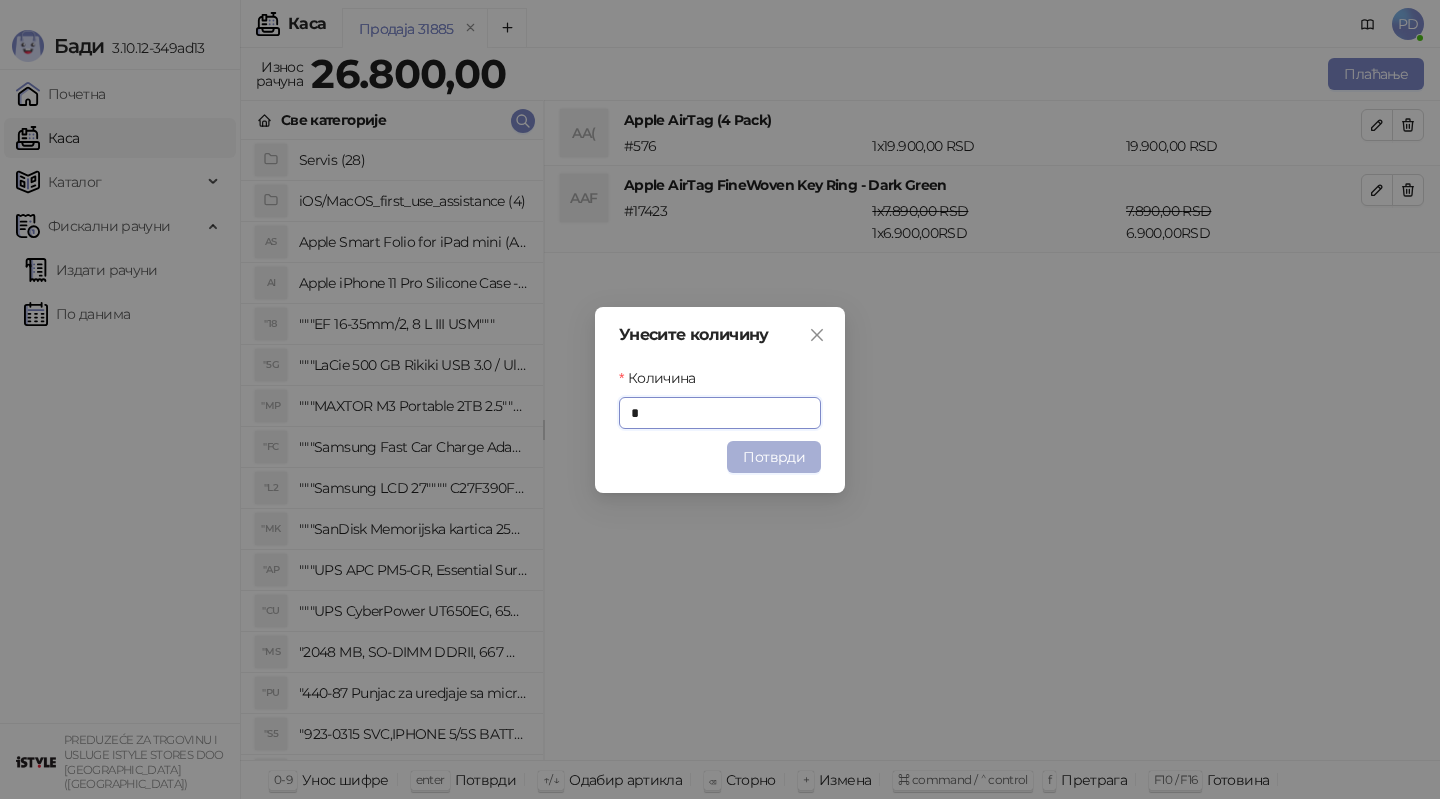 click on "Потврди" at bounding box center [774, 457] 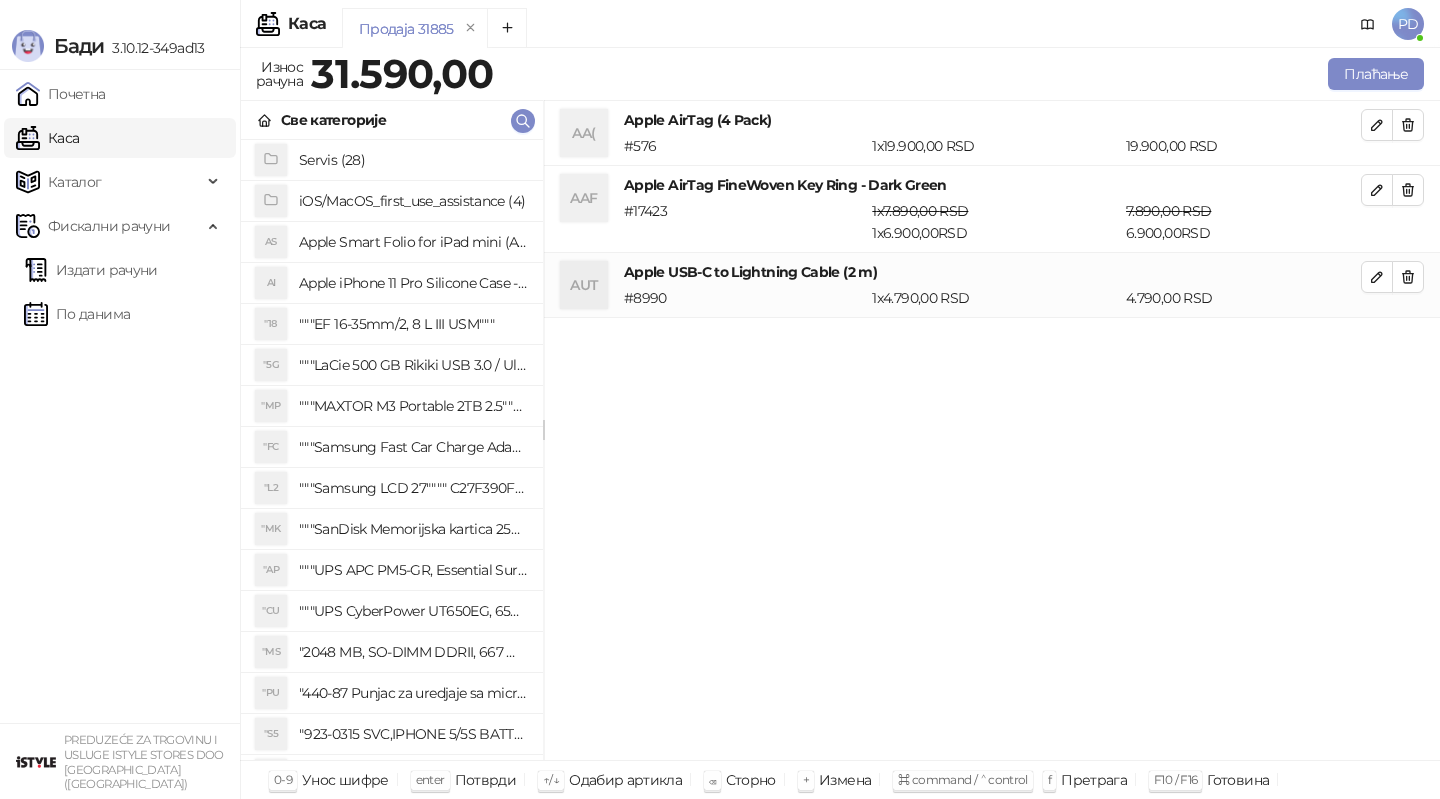 click on "Све категорије" at bounding box center (392, 120) 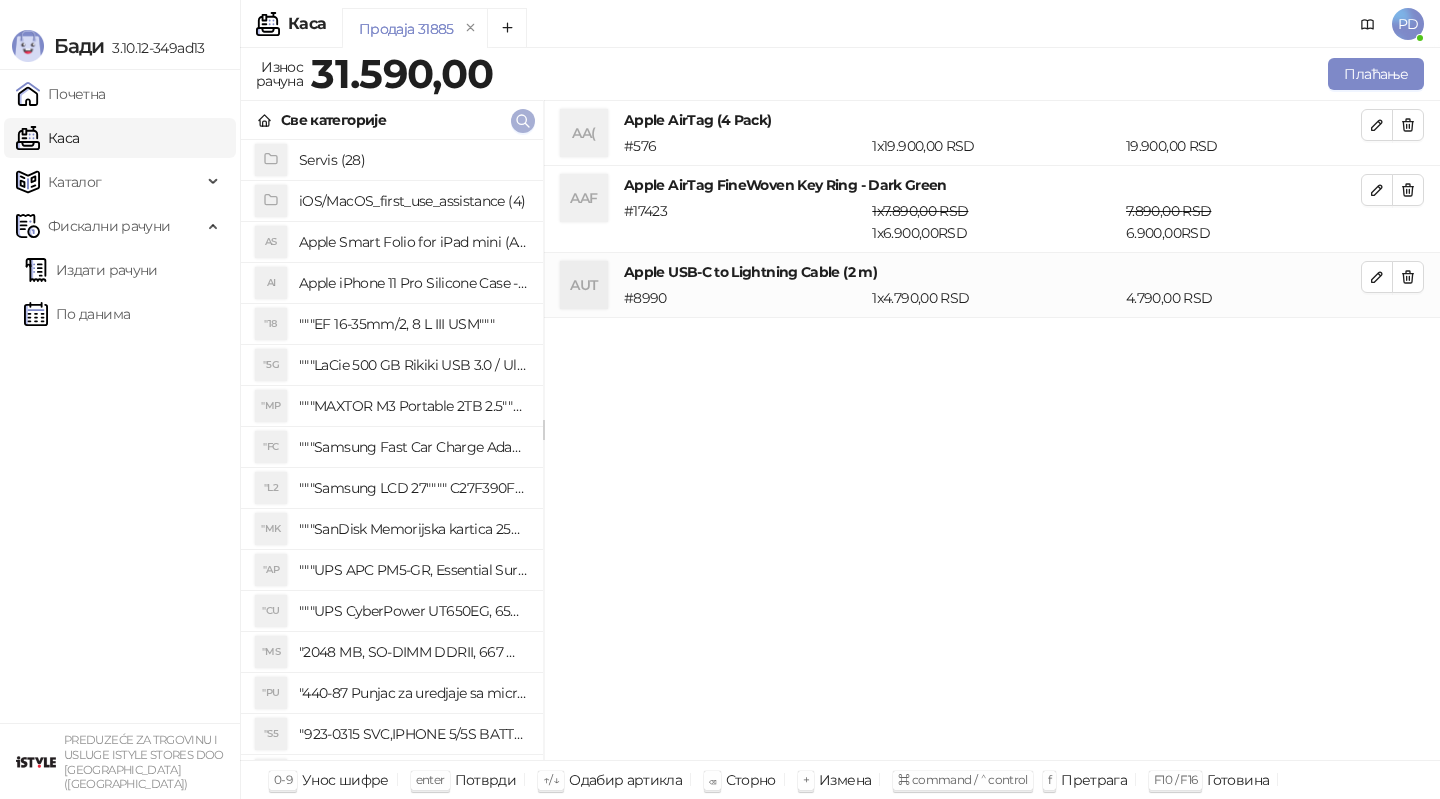 click 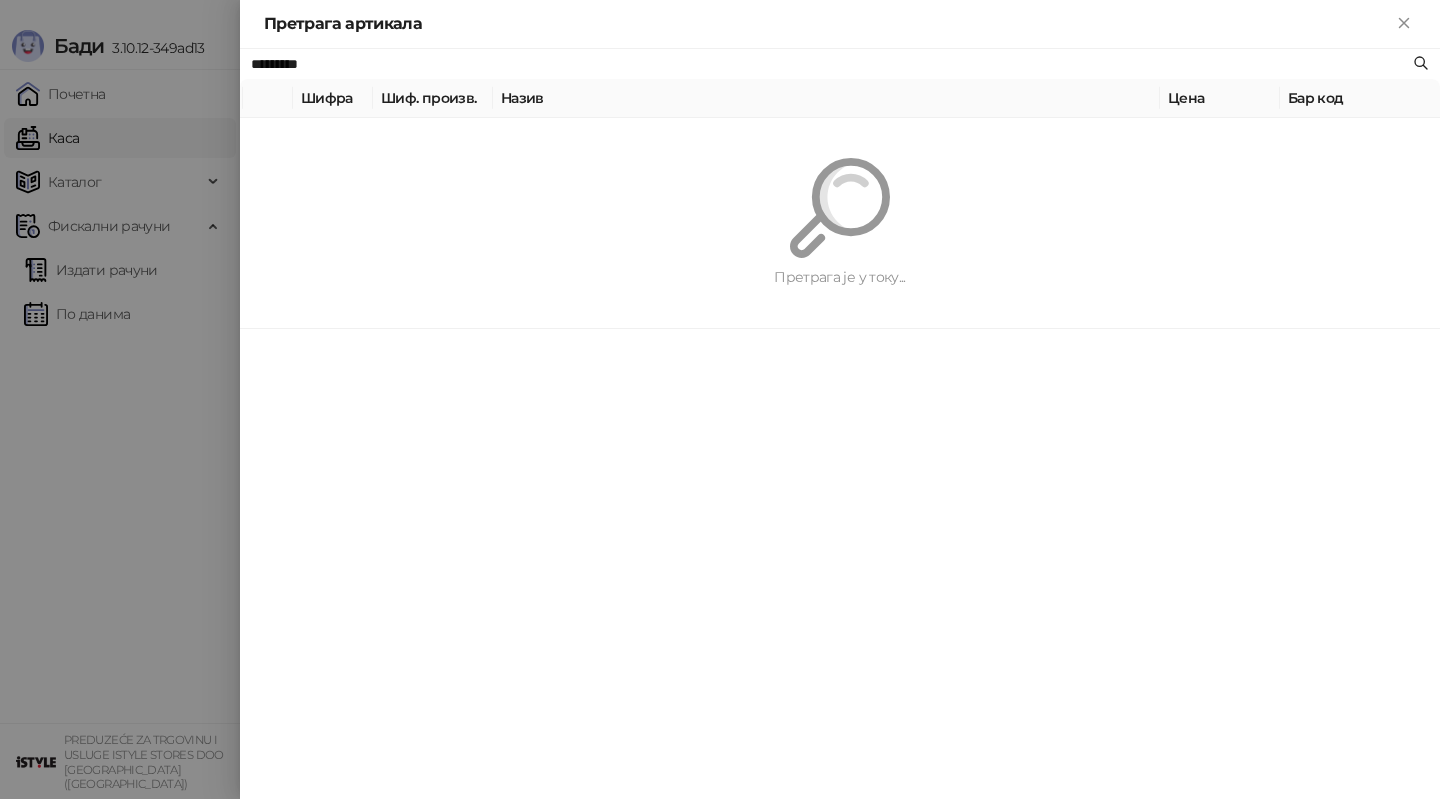 paste on "**********" 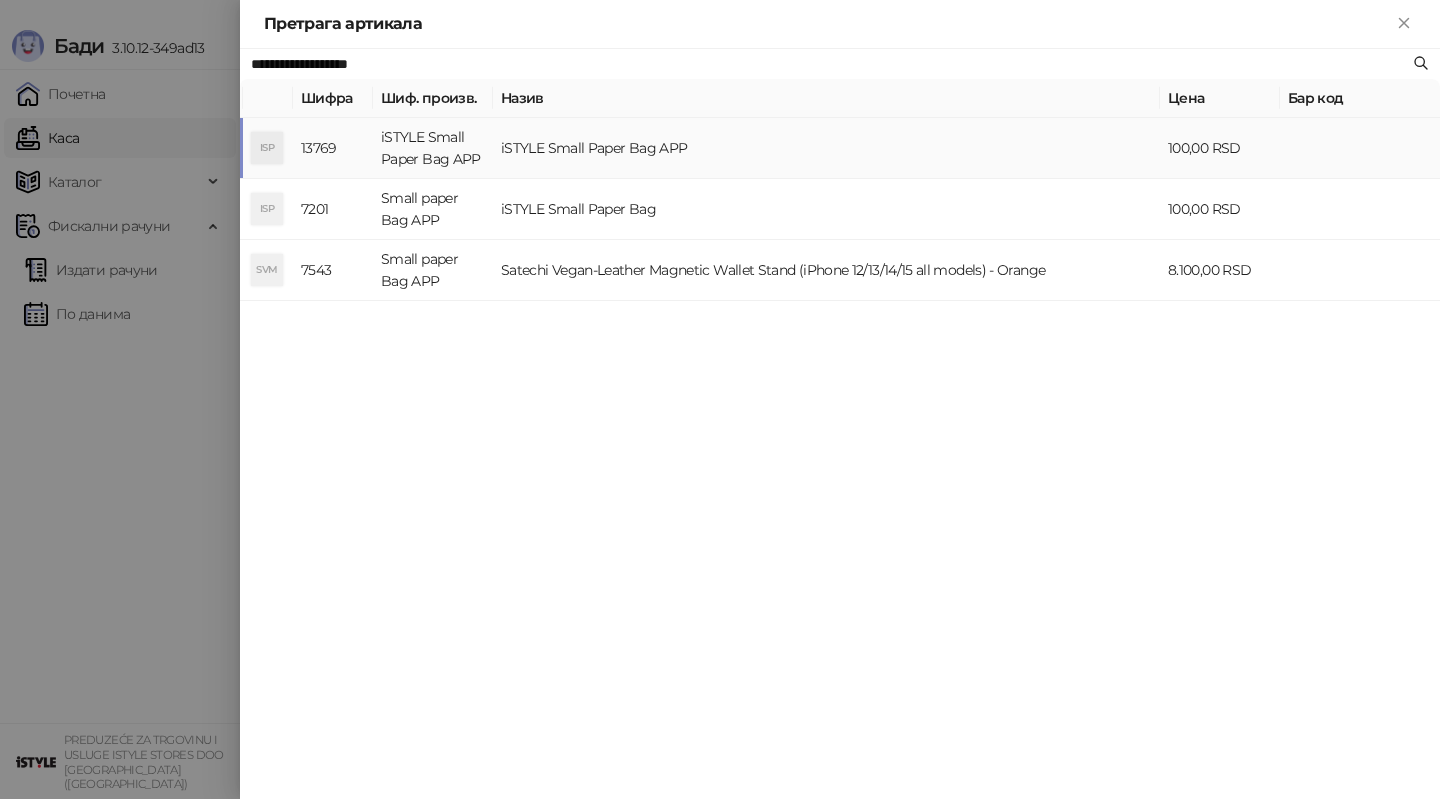 click on "iSTYLE Small Paper Bag APP" at bounding box center [433, 148] 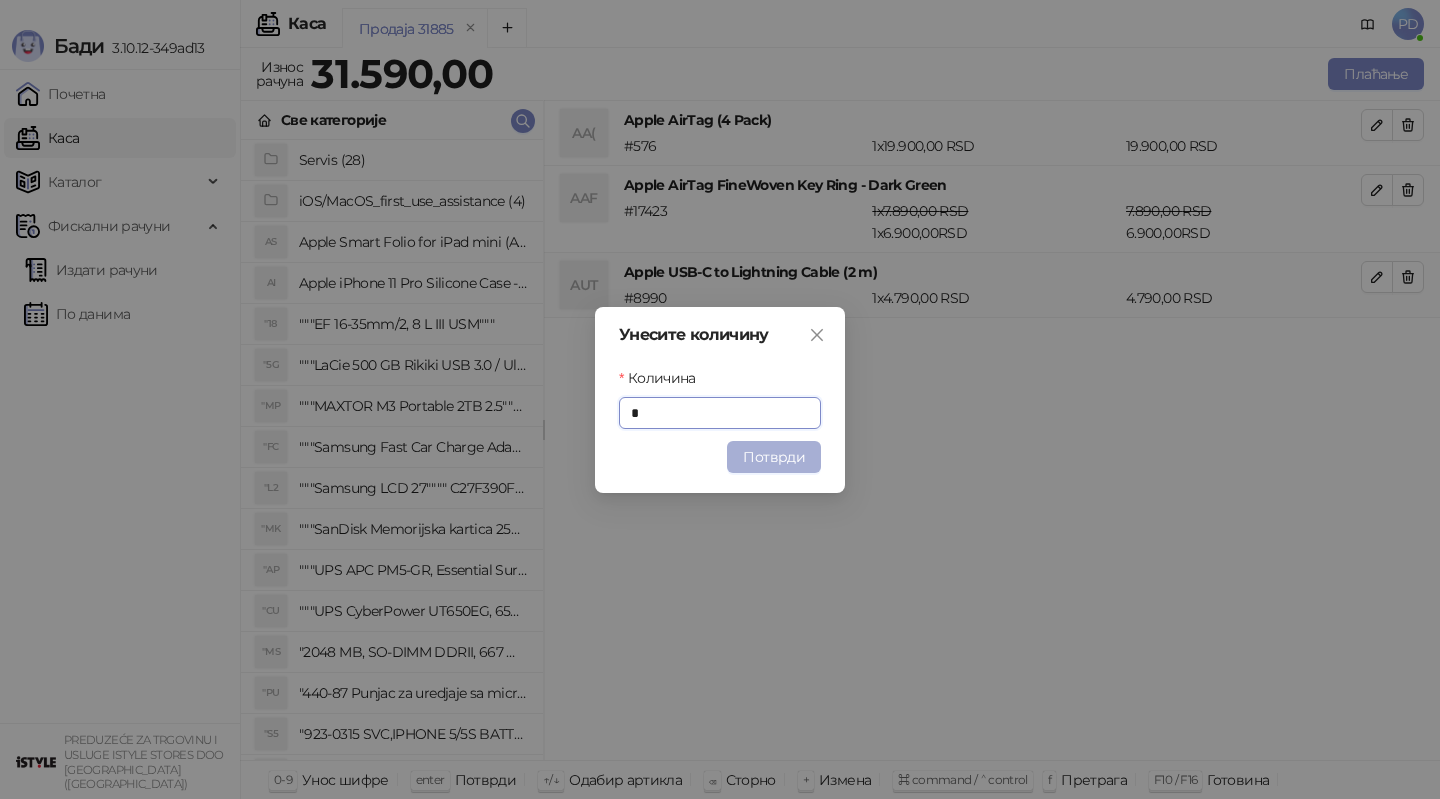 click on "Потврди" at bounding box center [774, 457] 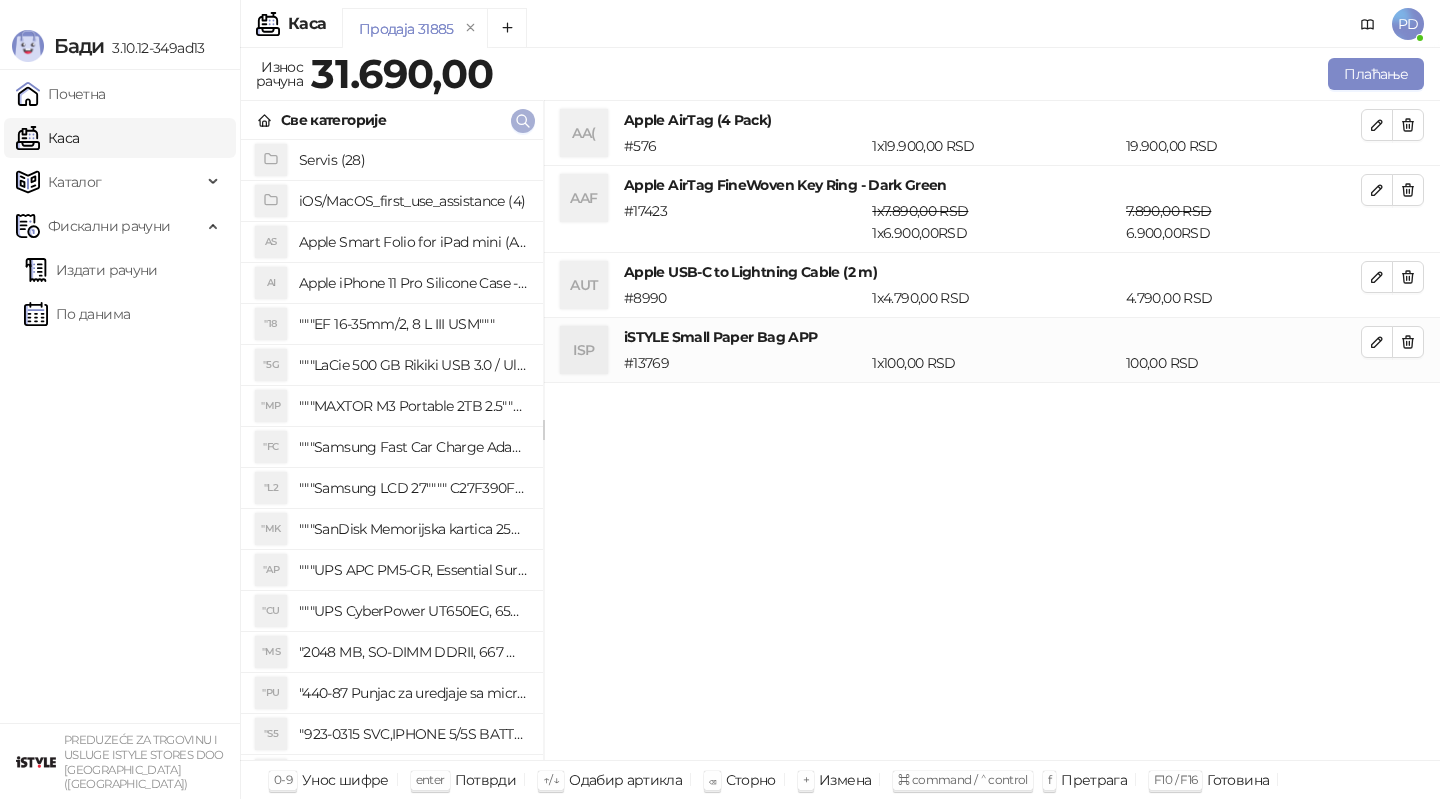 click at bounding box center (523, 121) 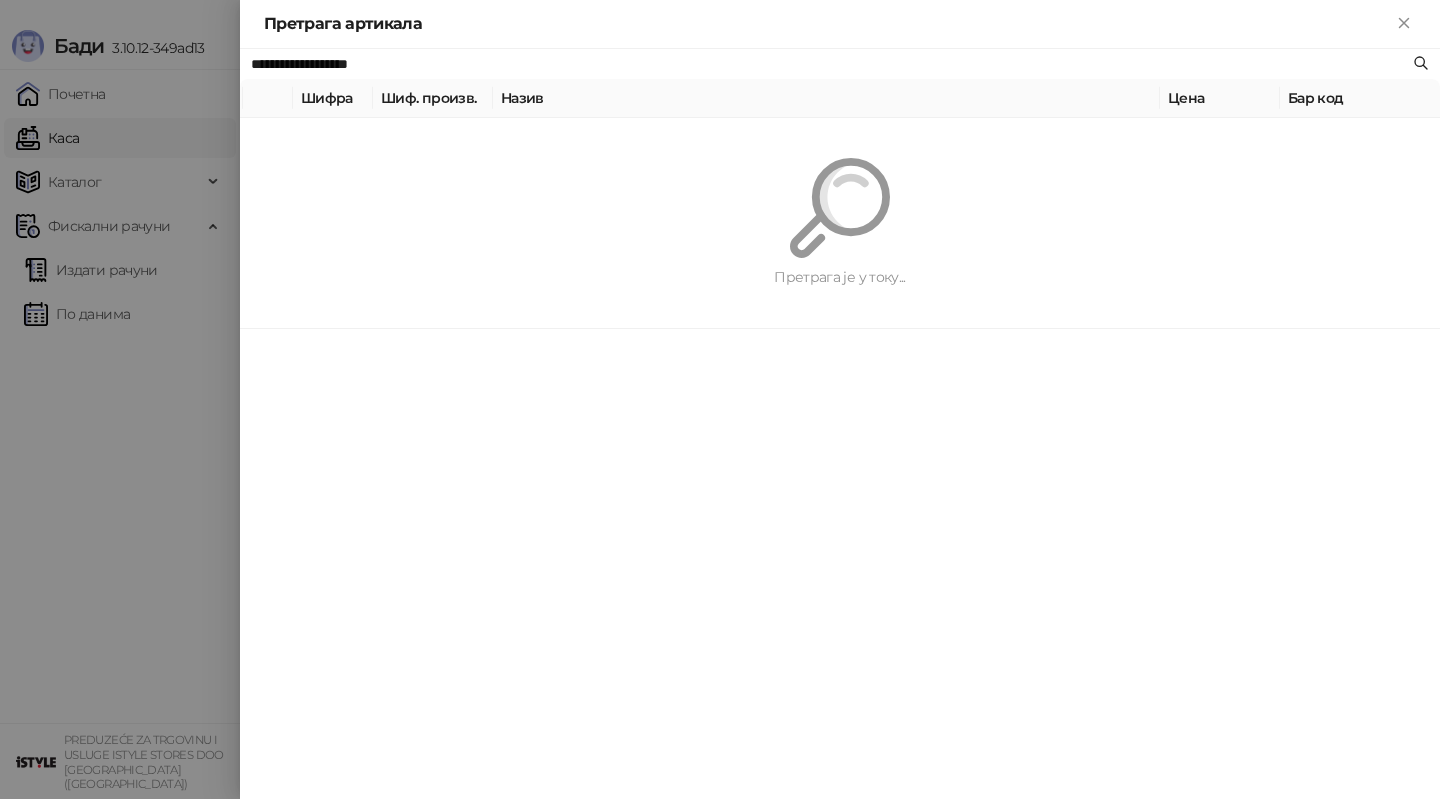 paste on "********" 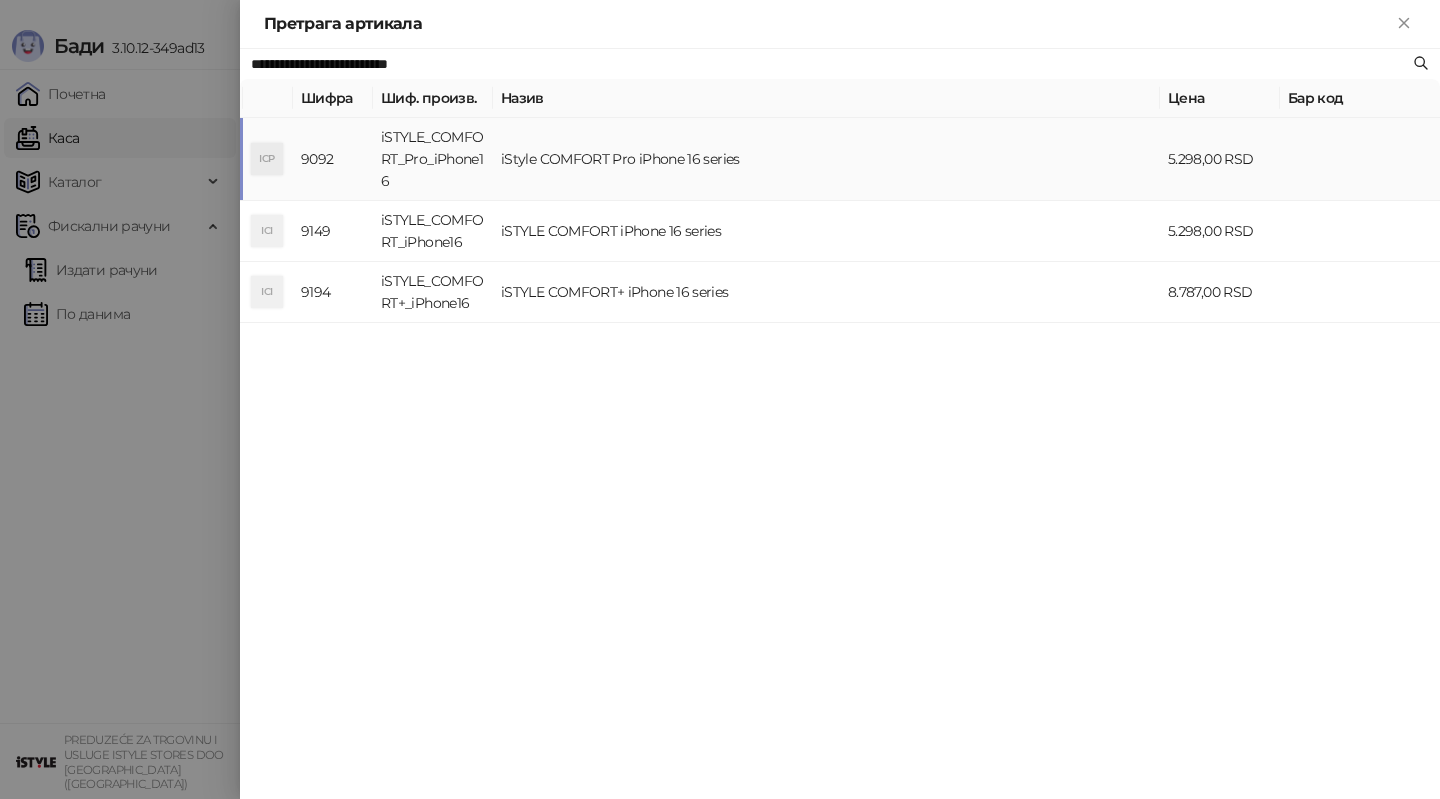 type on "**********" 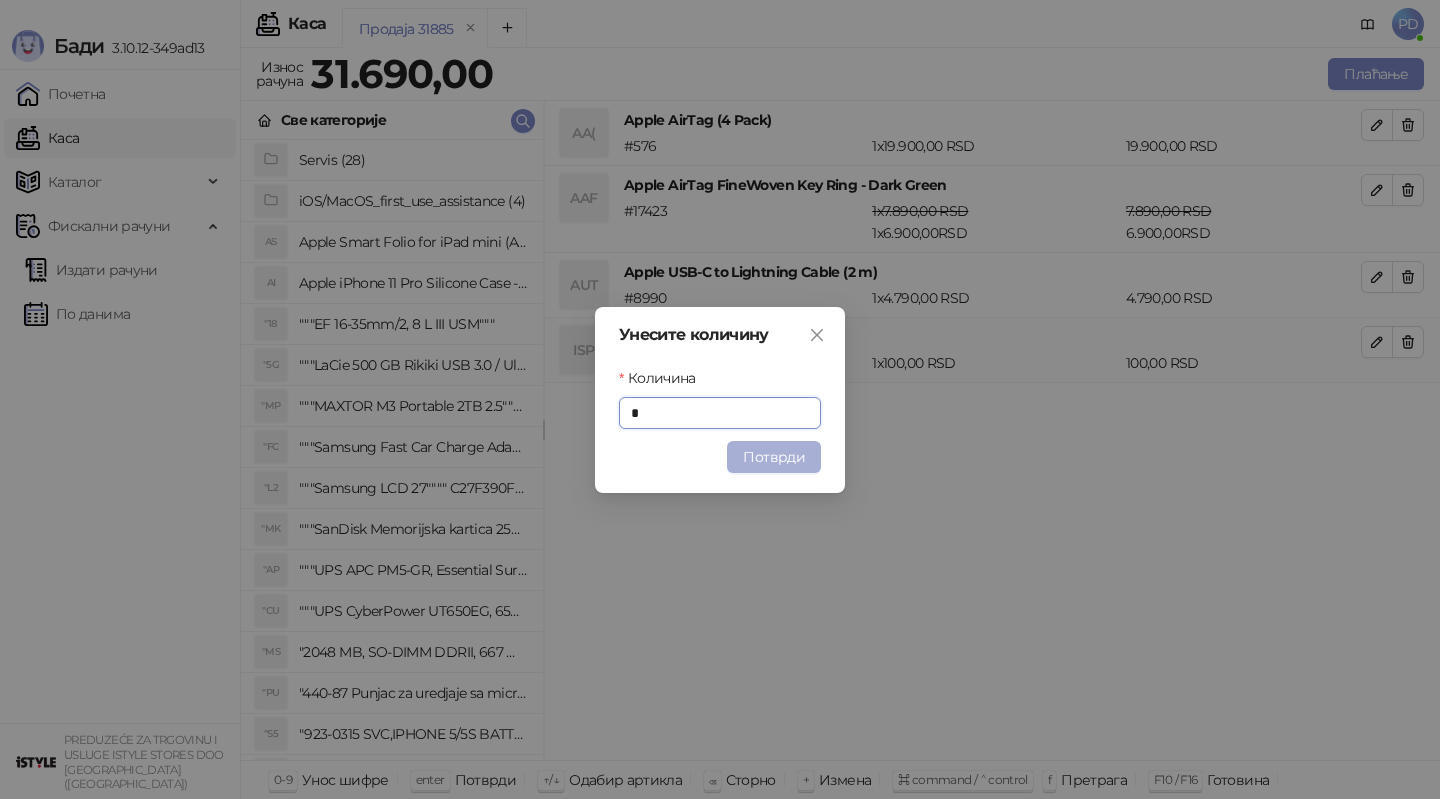 type on "*" 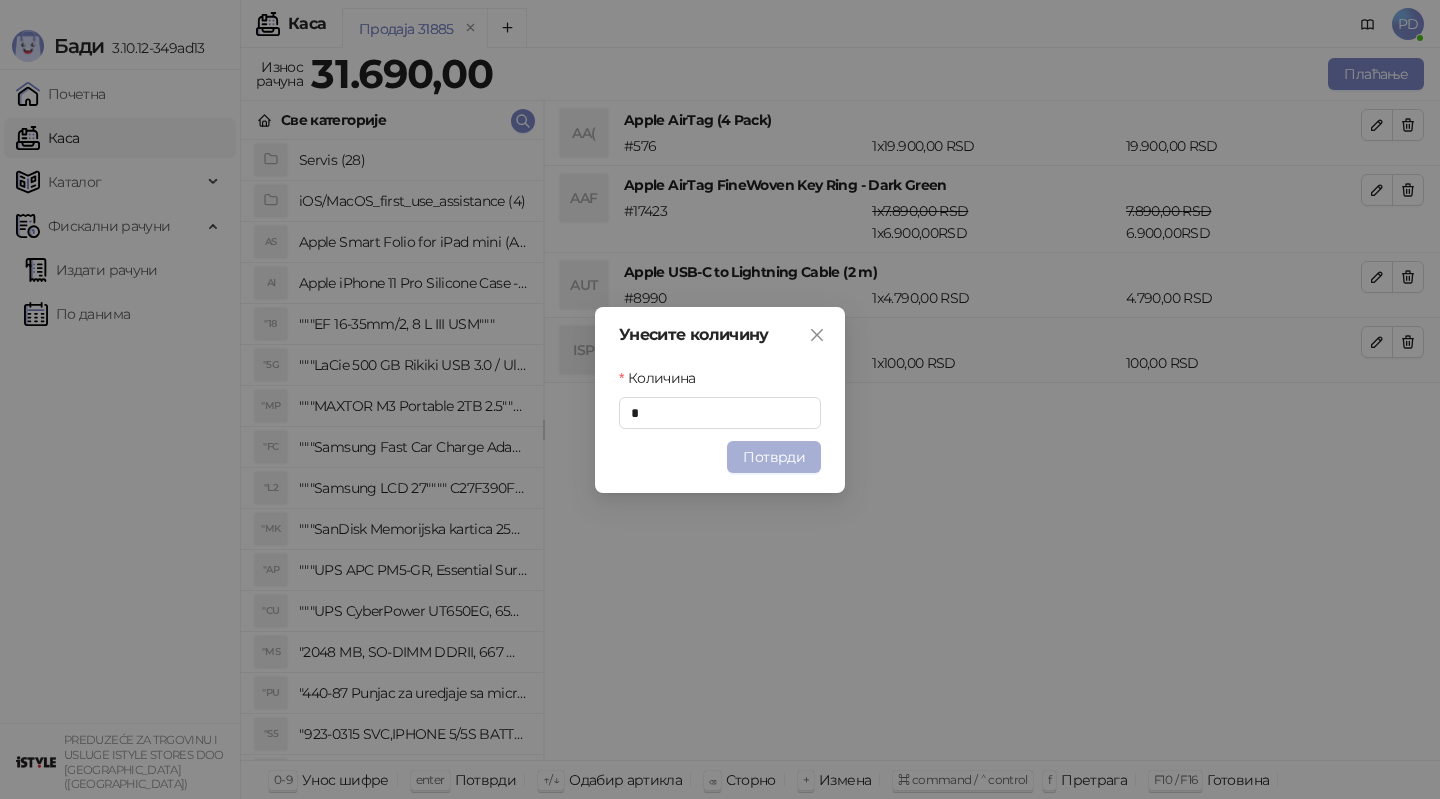 click on "Потврди" at bounding box center (774, 457) 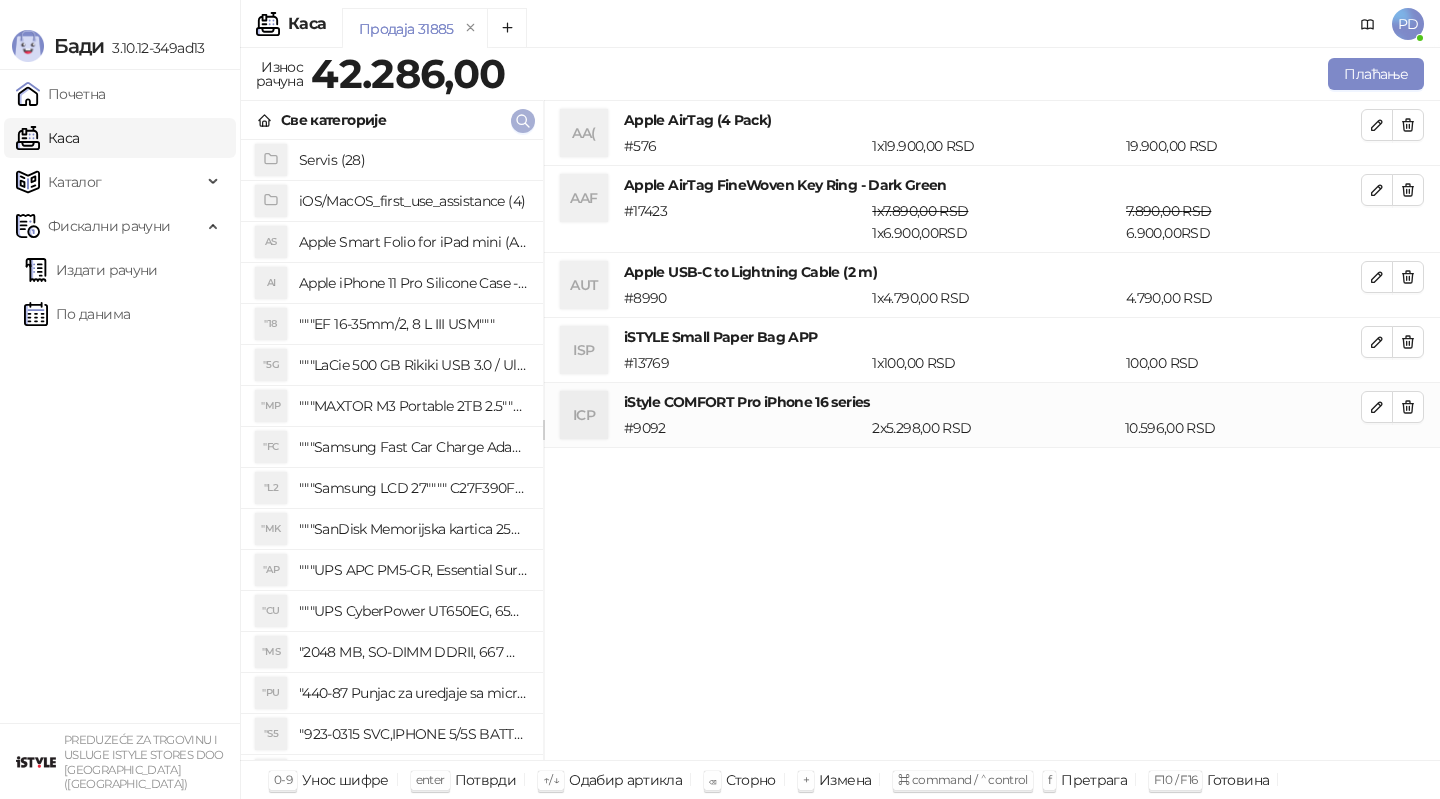 click 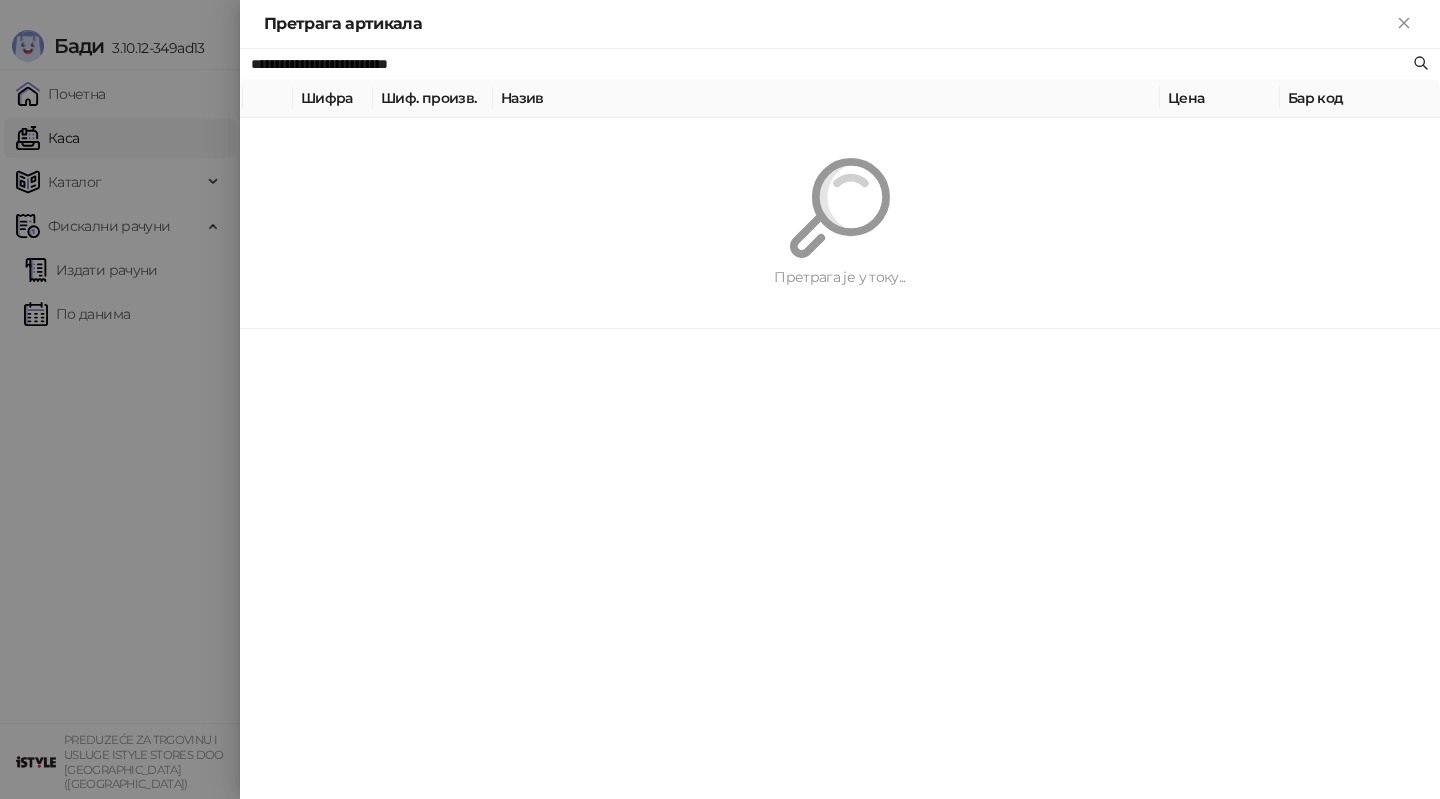 paste 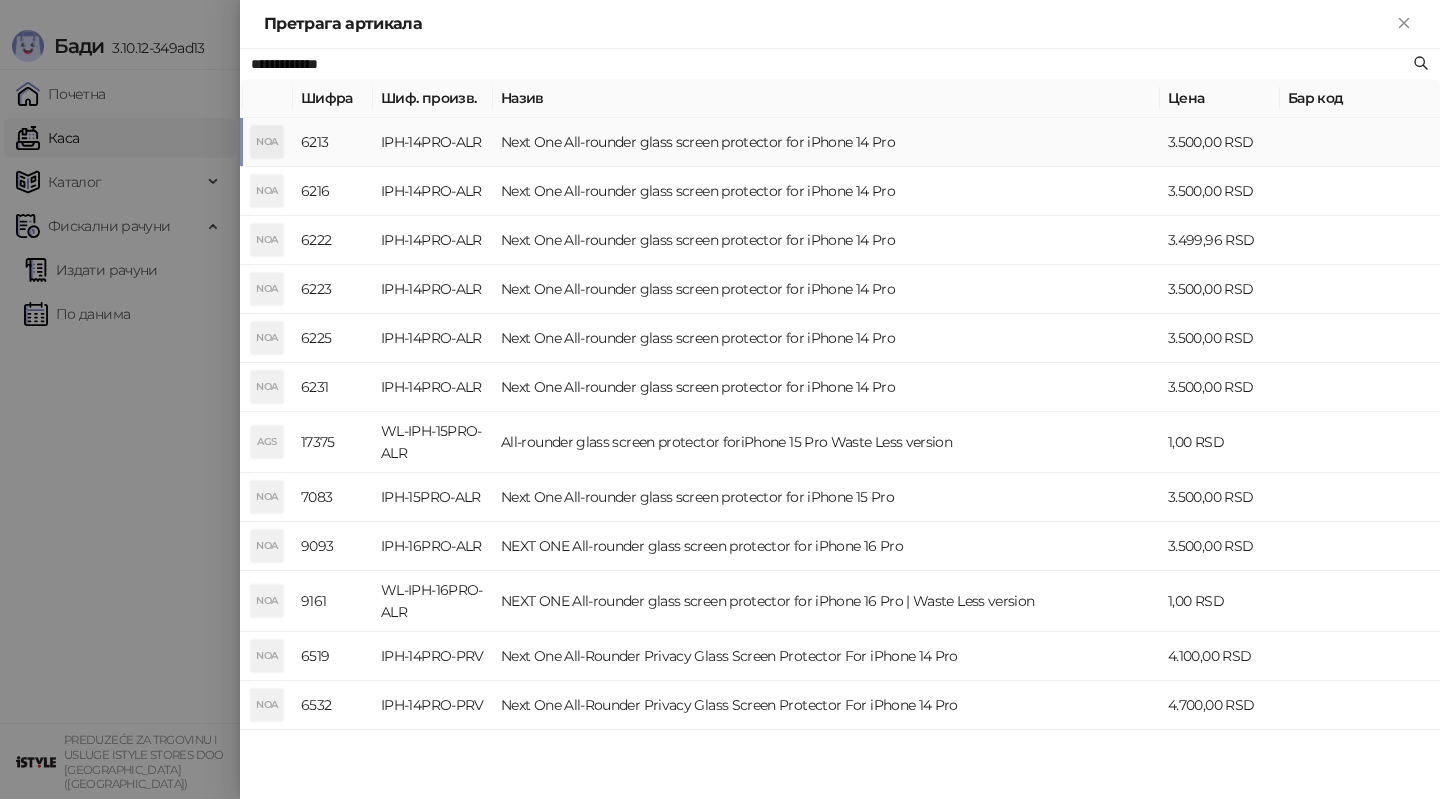 type on "**********" 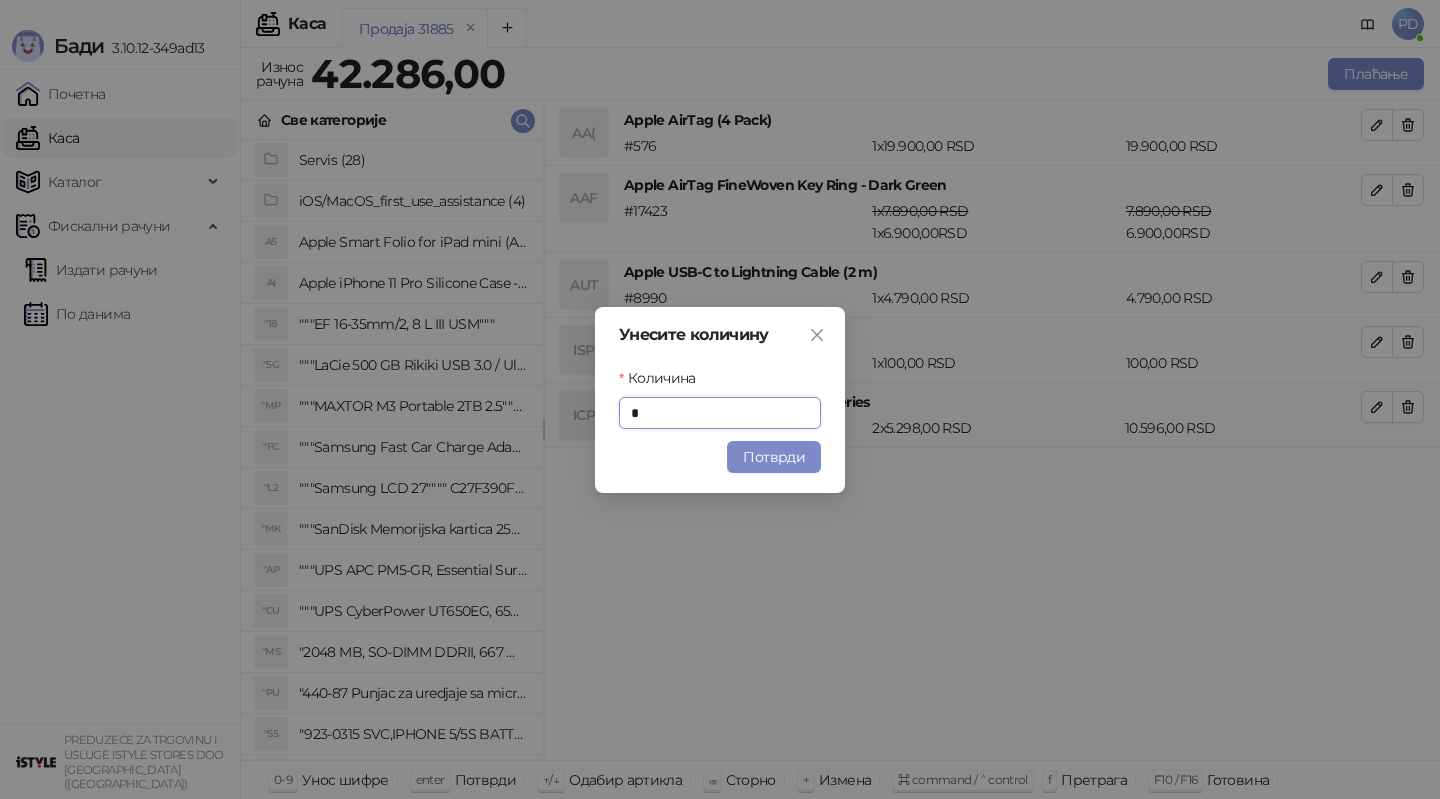 click on "Потврди" at bounding box center (774, 457) 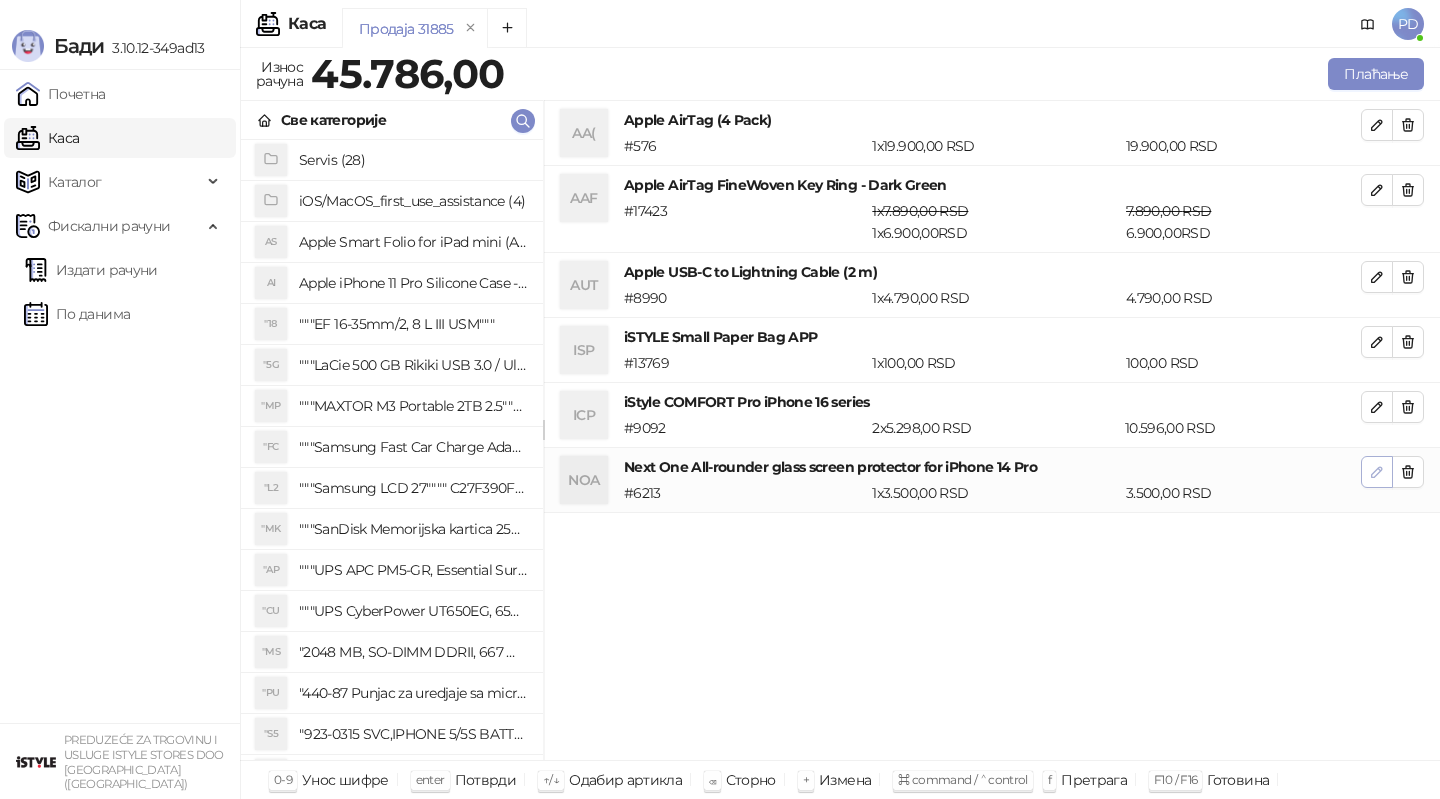 click 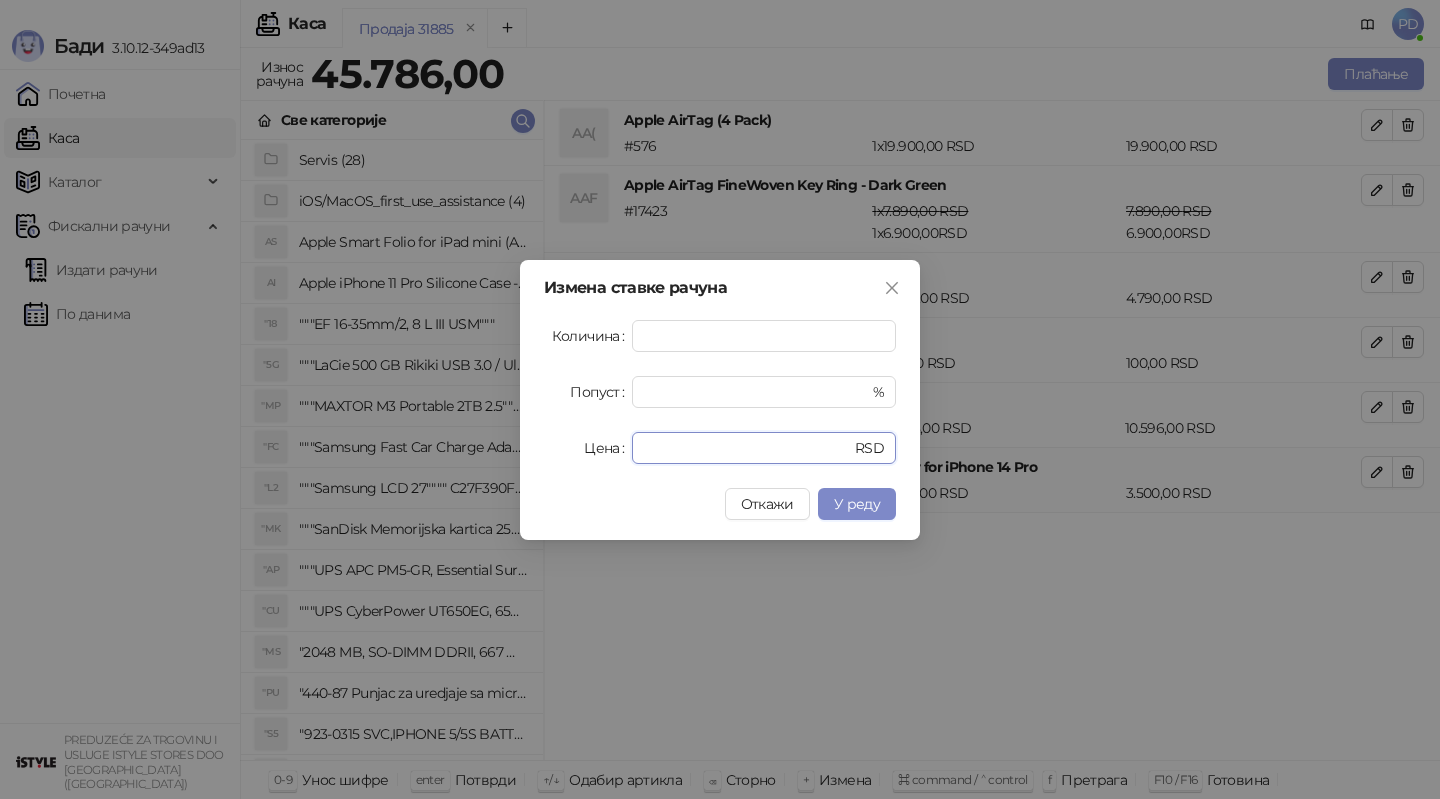 drag, startPoint x: 716, startPoint y: 449, endPoint x: 546, endPoint y: 448, distance: 170.00294 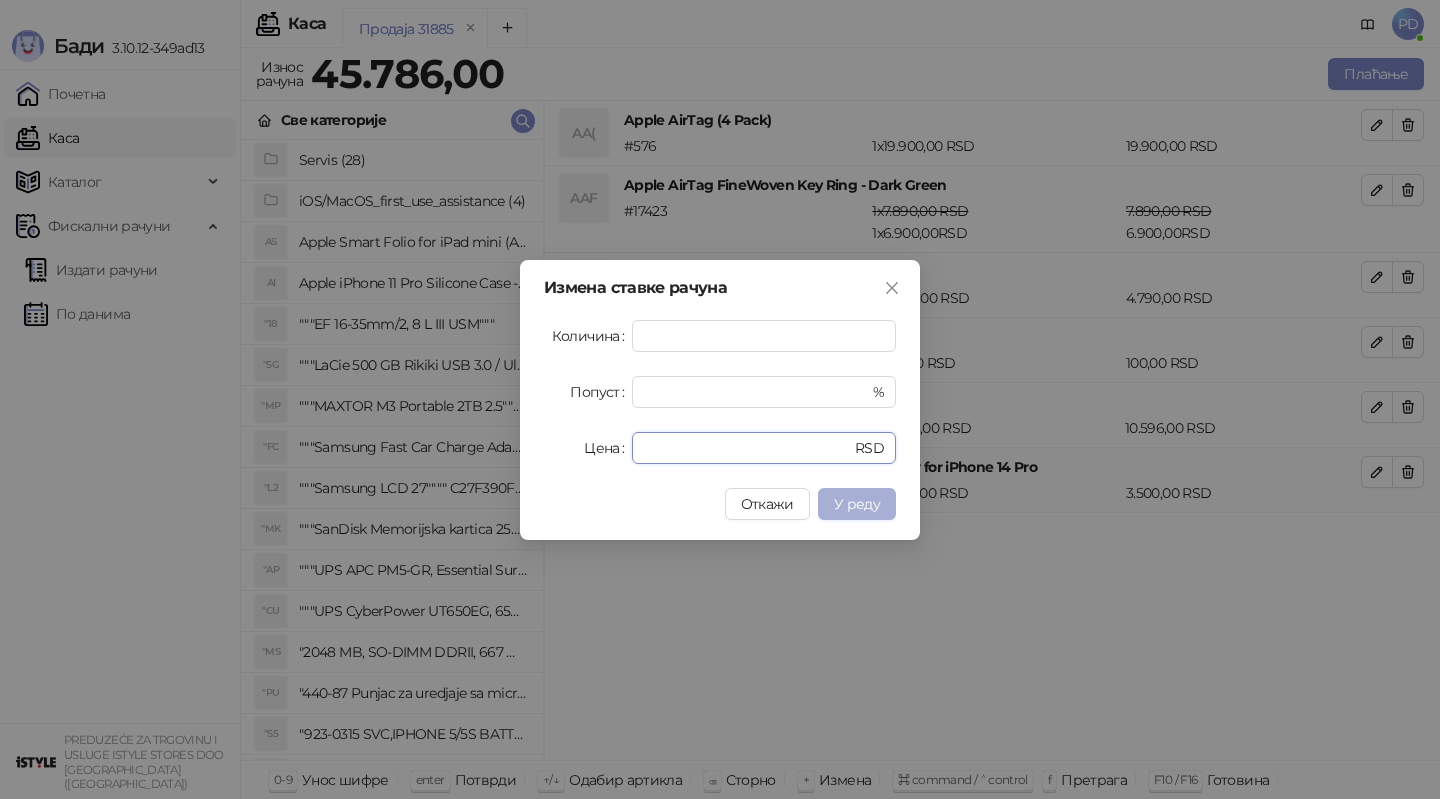 type on "*" 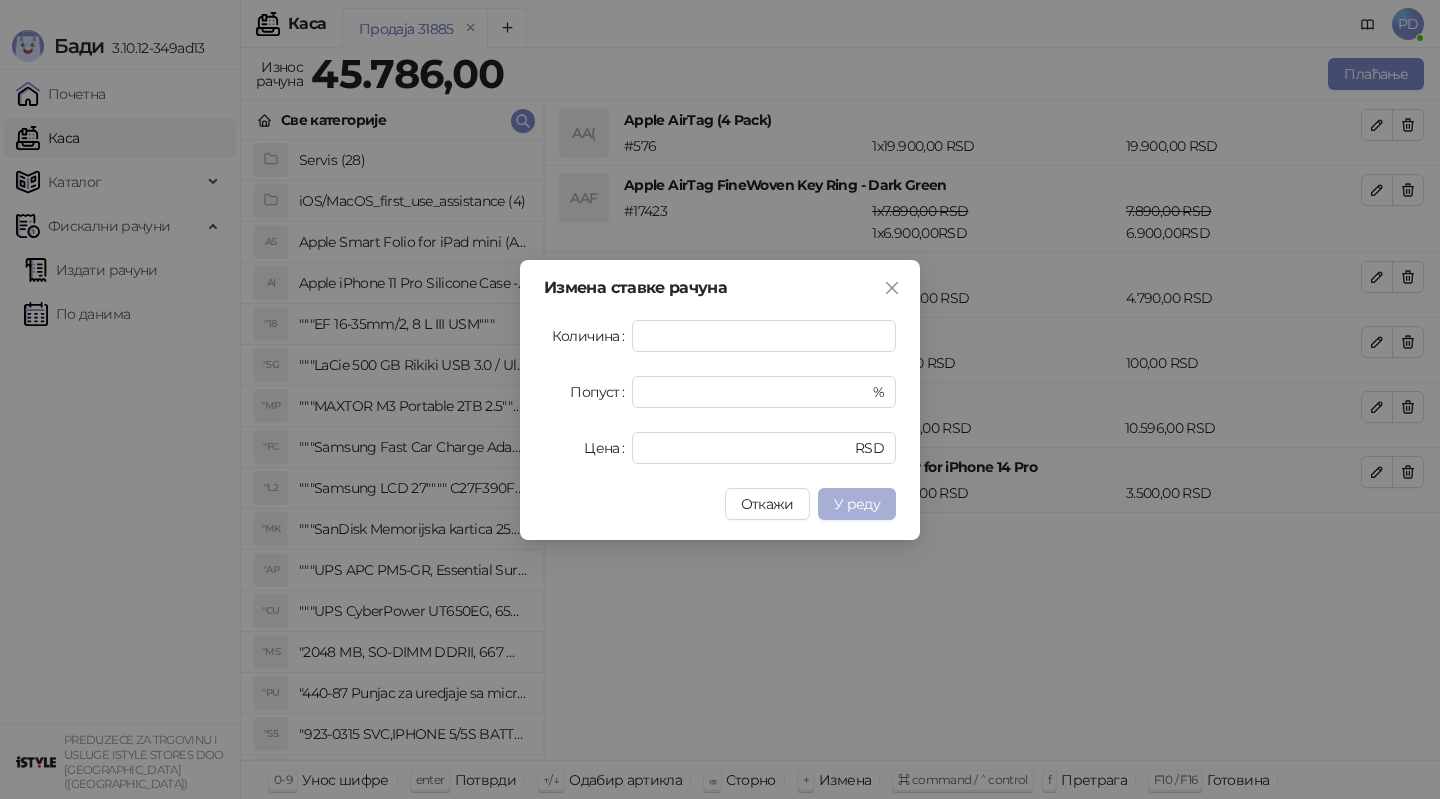 click on "У реду" at bounding box center [857, 504] 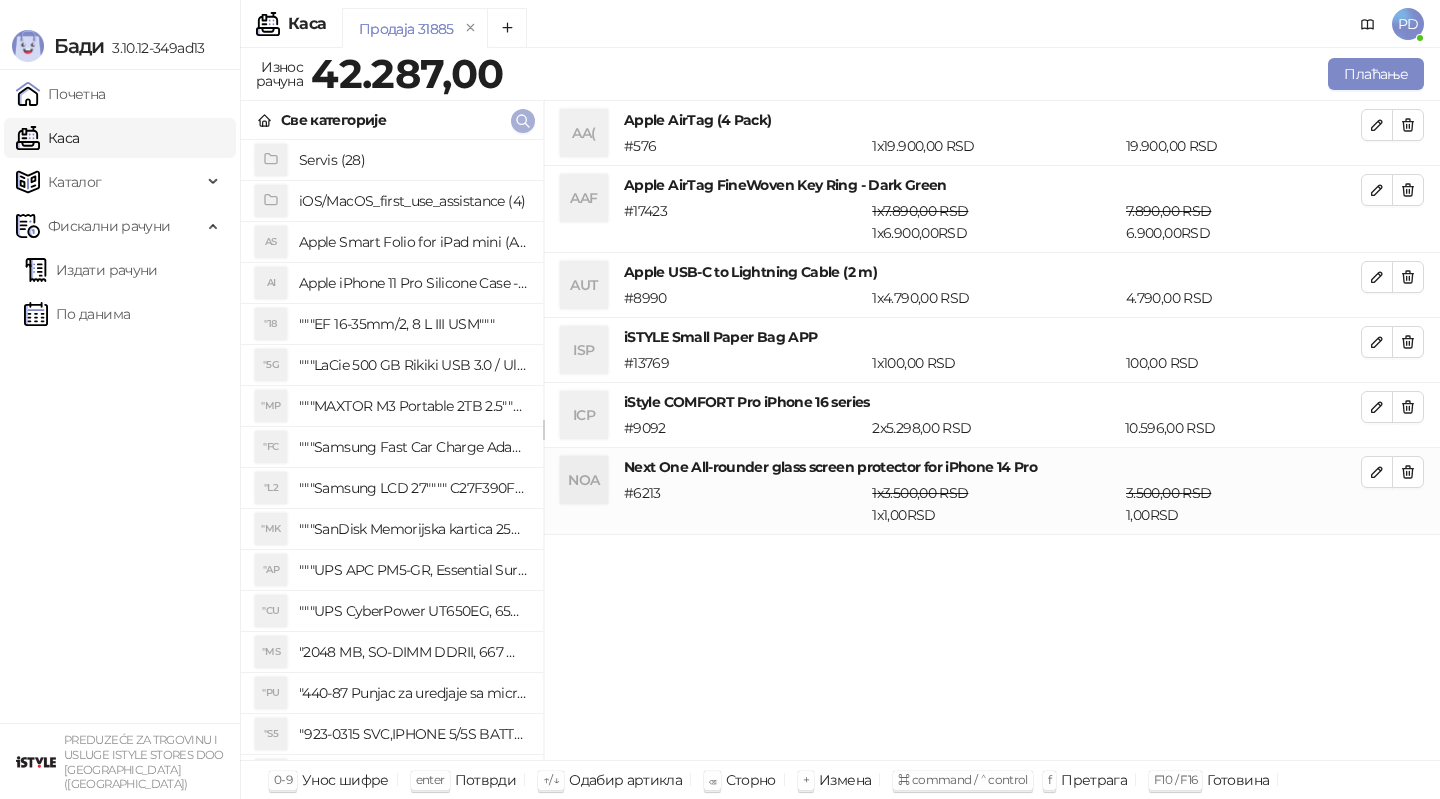 click 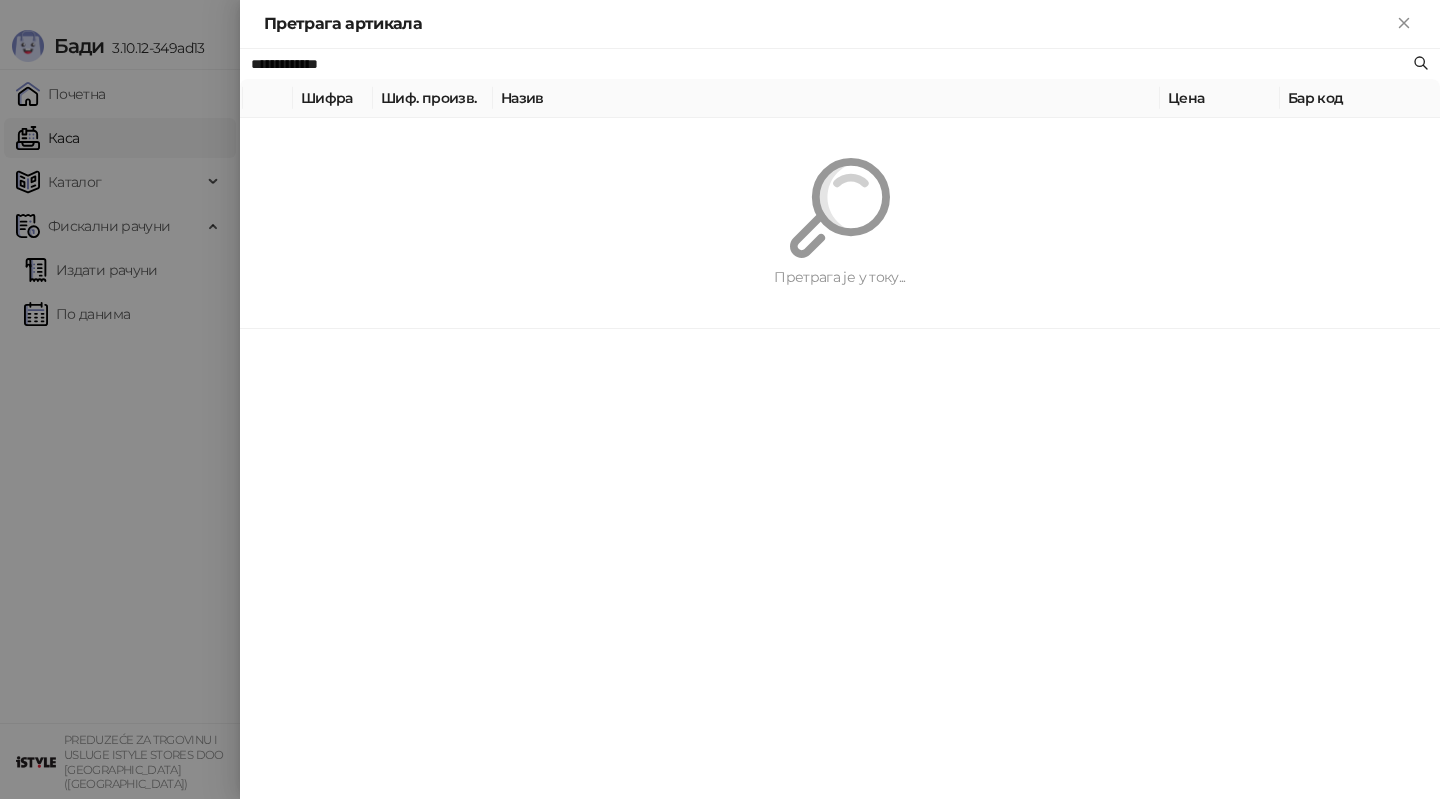 paste 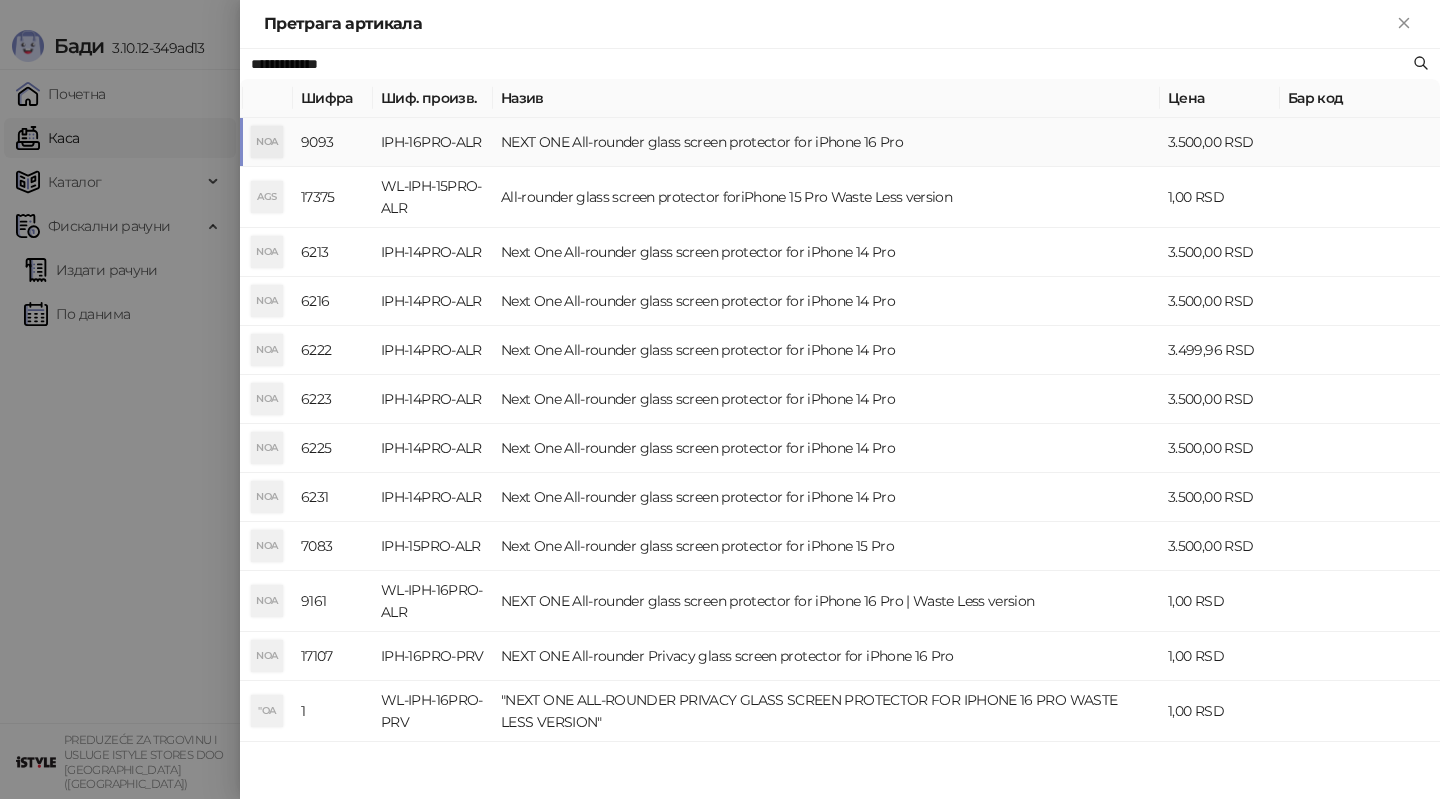 type on "**********" 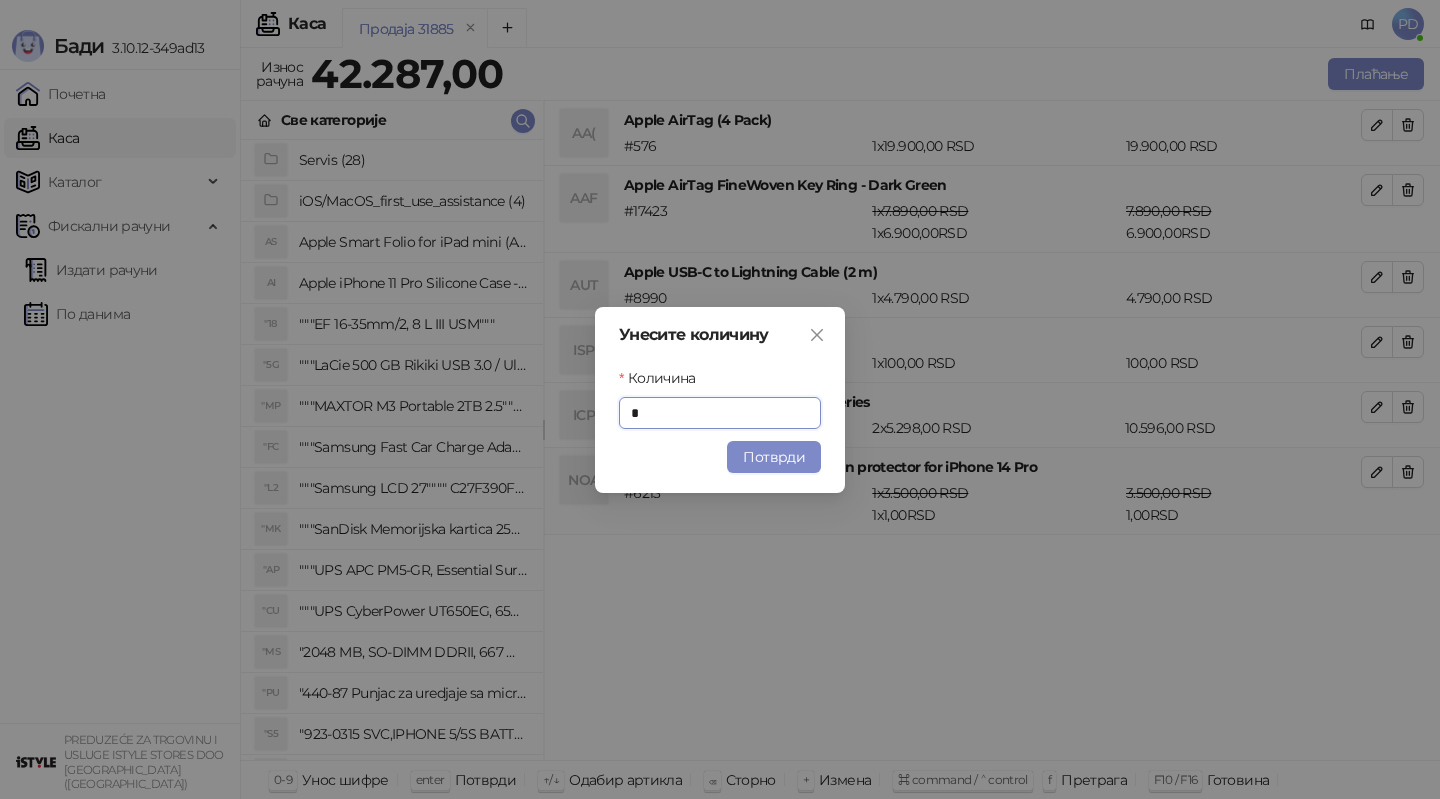 click on "Потврди" at bounding box center [774, 457] 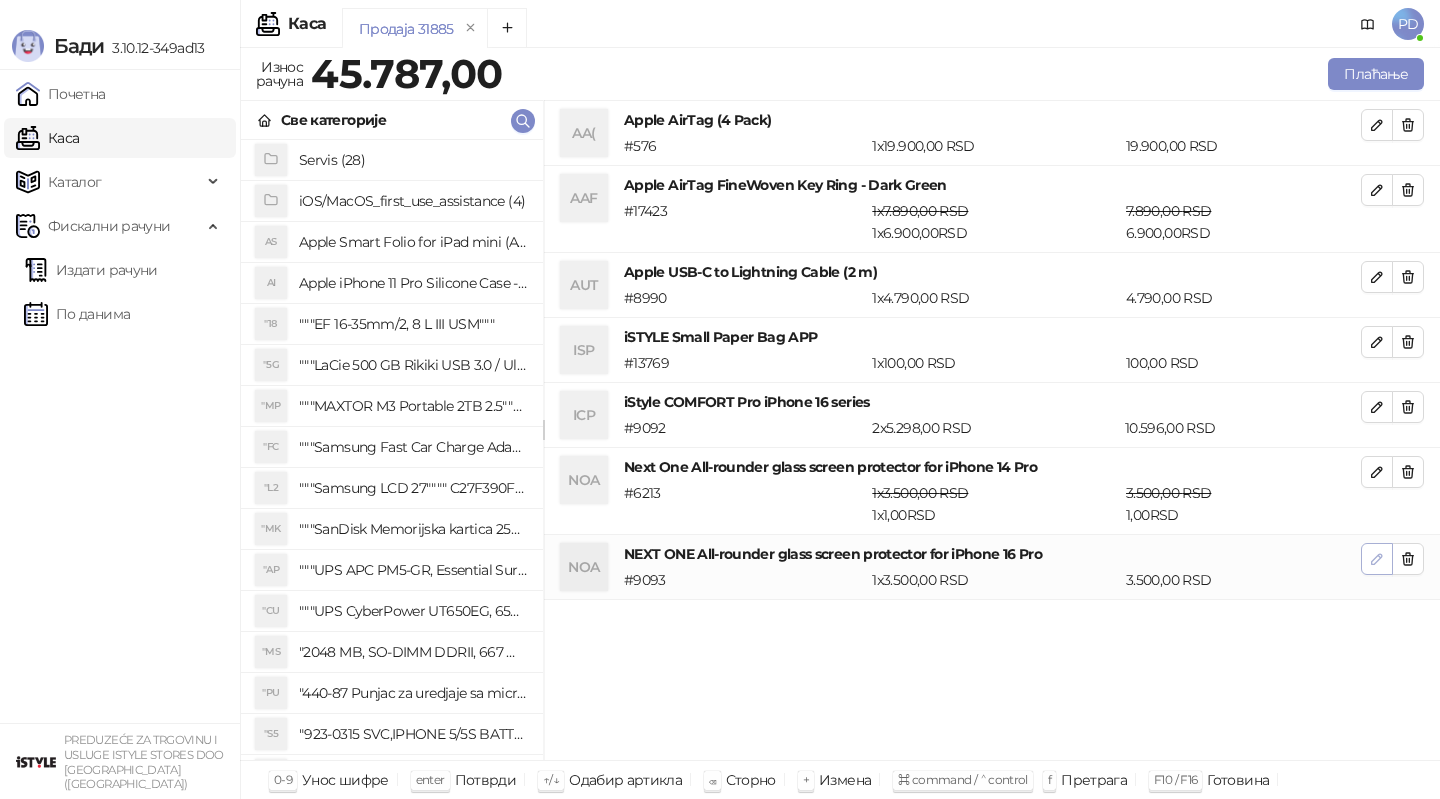 click 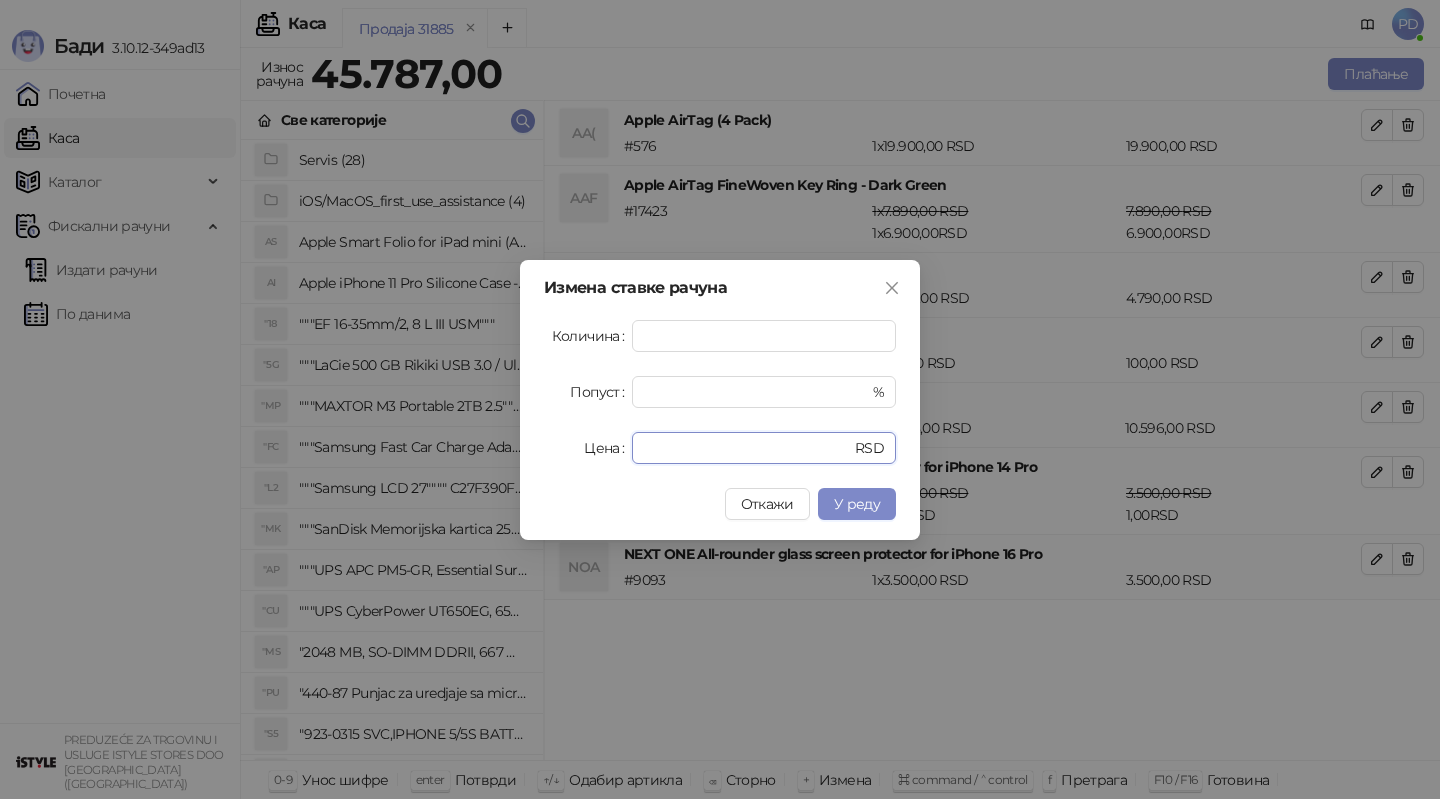 drag, startPoint x: 684, startPoint y: 442, endPoint x: 597, endPoint y: 442, distance: 87 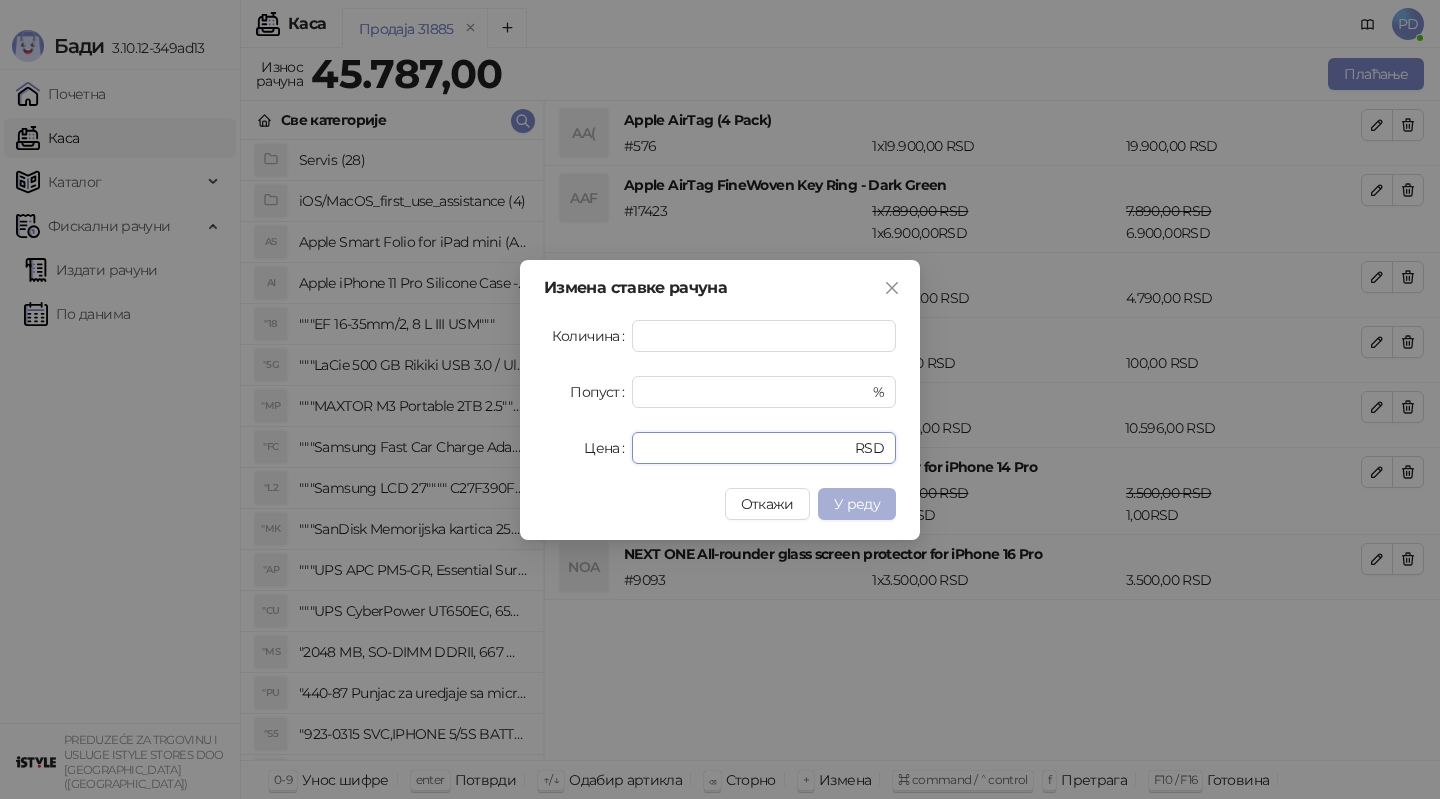 type on "*" 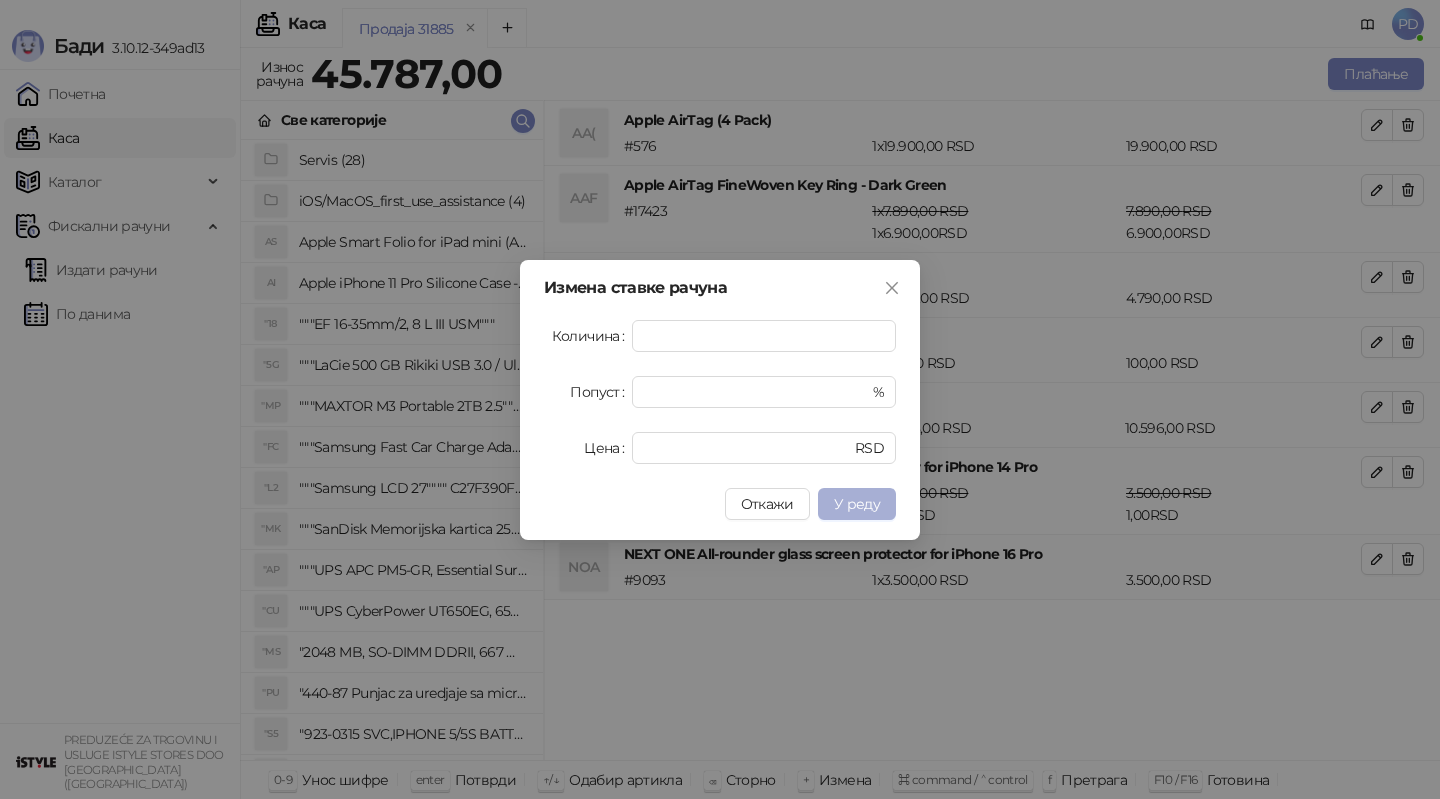 click on "У реду" at bounding box center (857, 504) 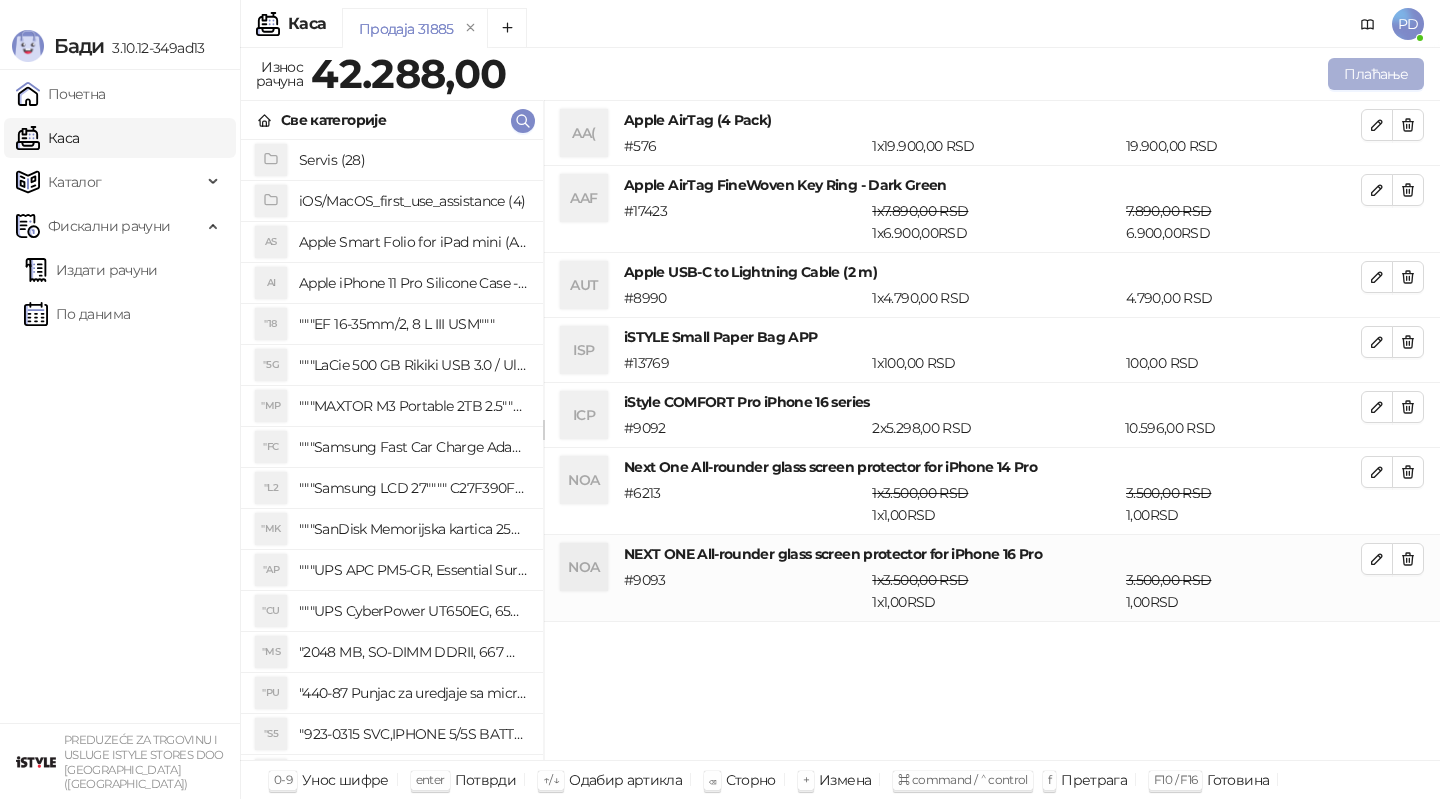 click on "Плаћање" at bounding box center (1376, 74) 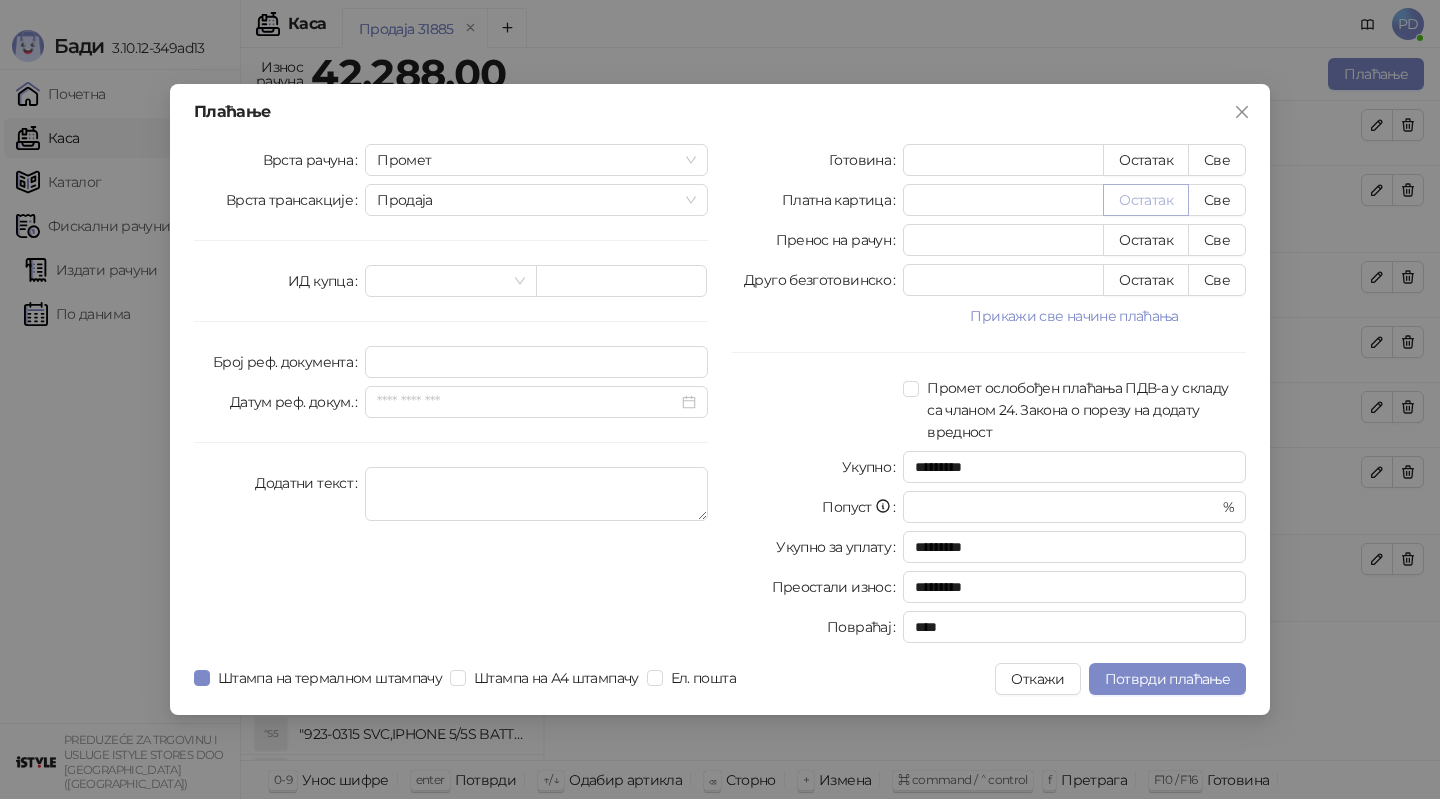 click on "Остатак" at bounding box center [1146, 200] 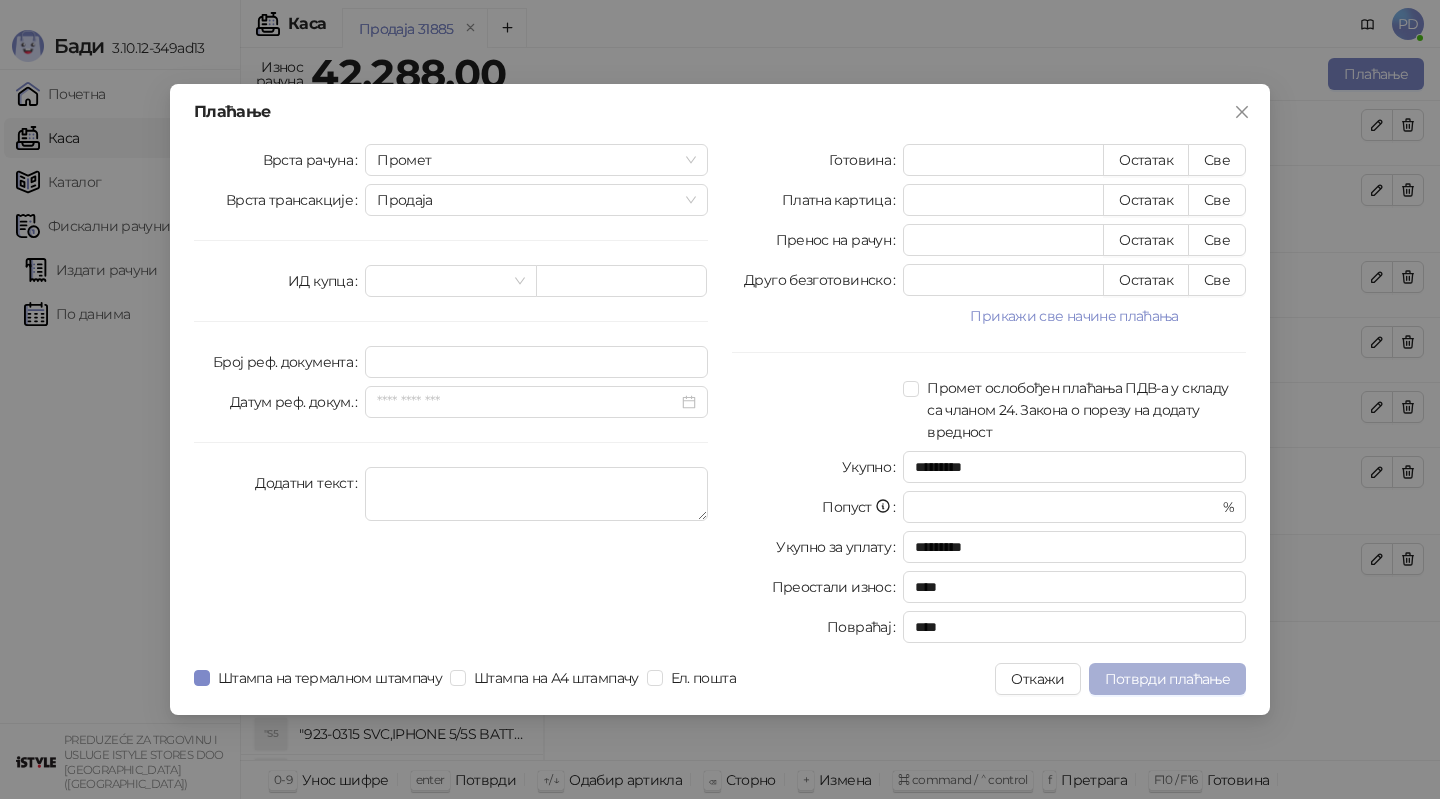 click on "Потврди плаћање" at bounding box center (1167, 679) 